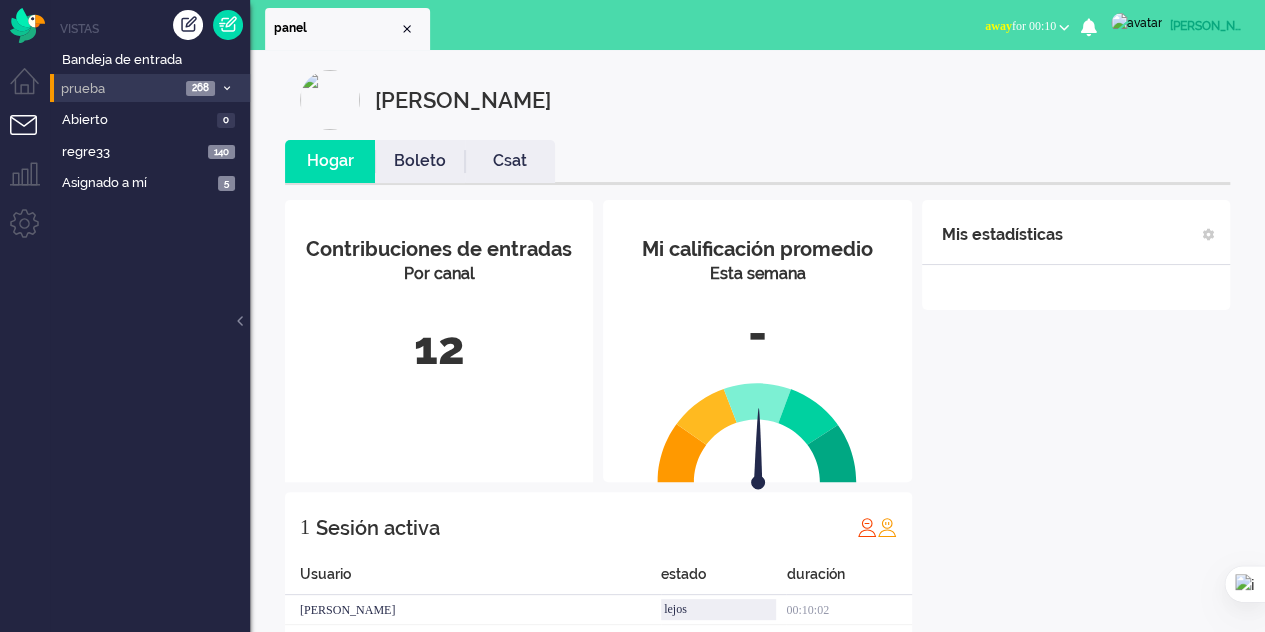 scroll, scrollTop: 0, scrollLeft: 0, axis: both 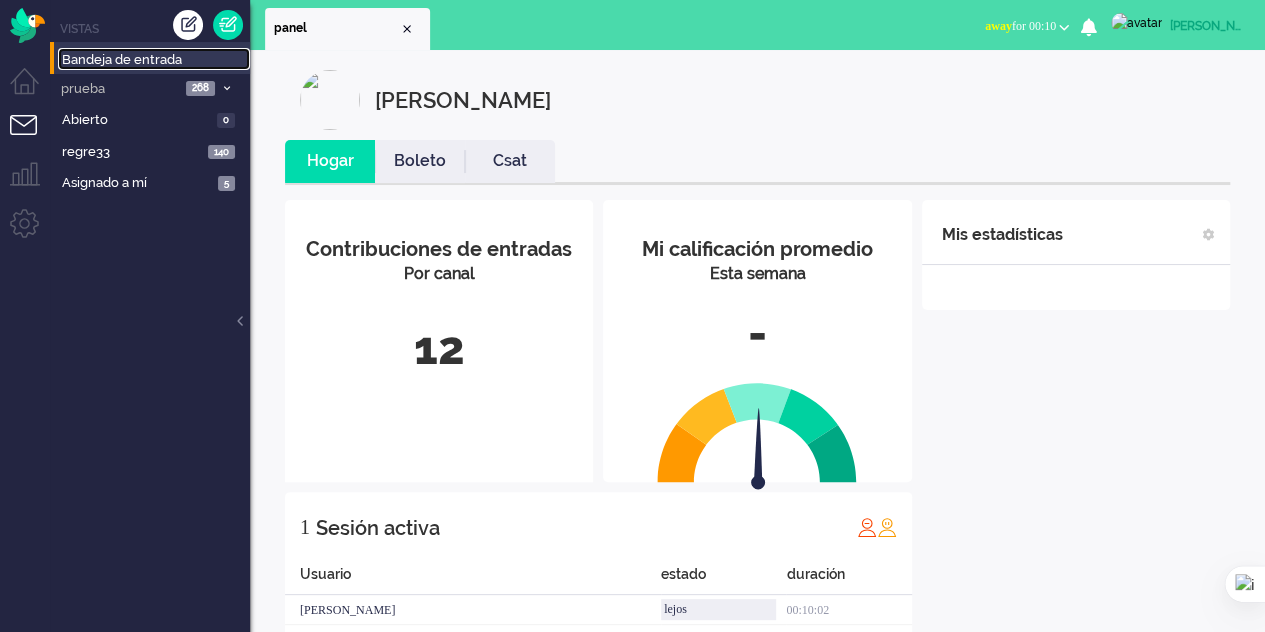 click on "Bandeja de entrada" at bounding box center (122, 59) 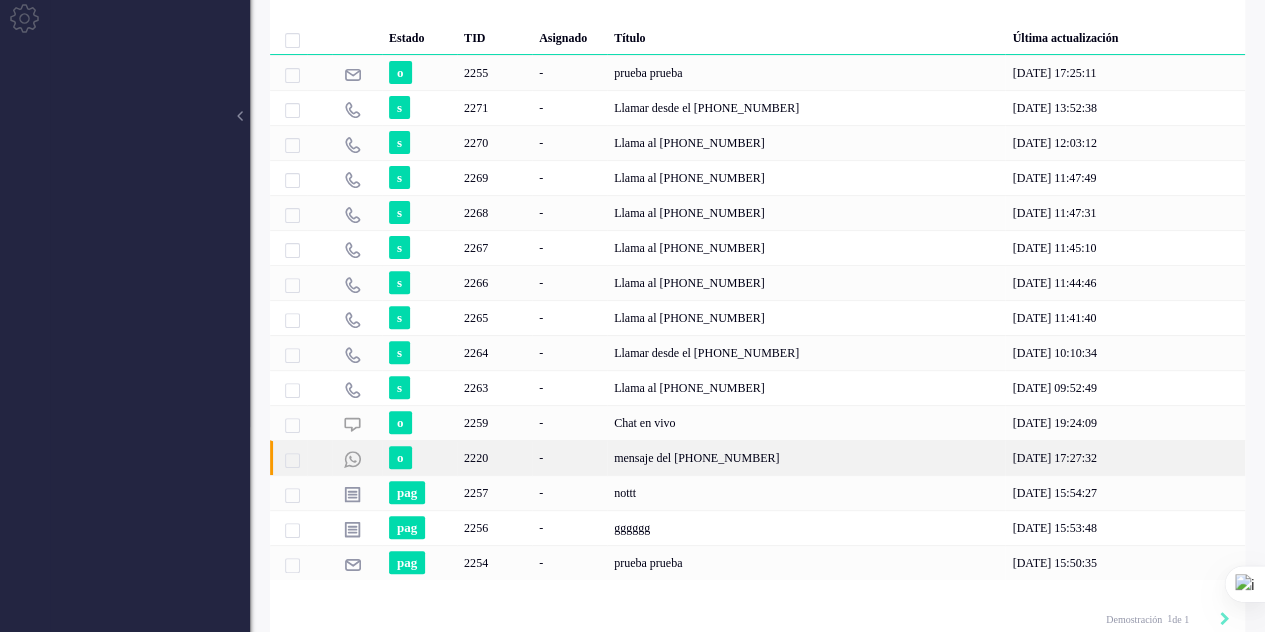 scroll, scrollTop: 218, scrollLeft: 0, axis: vertical 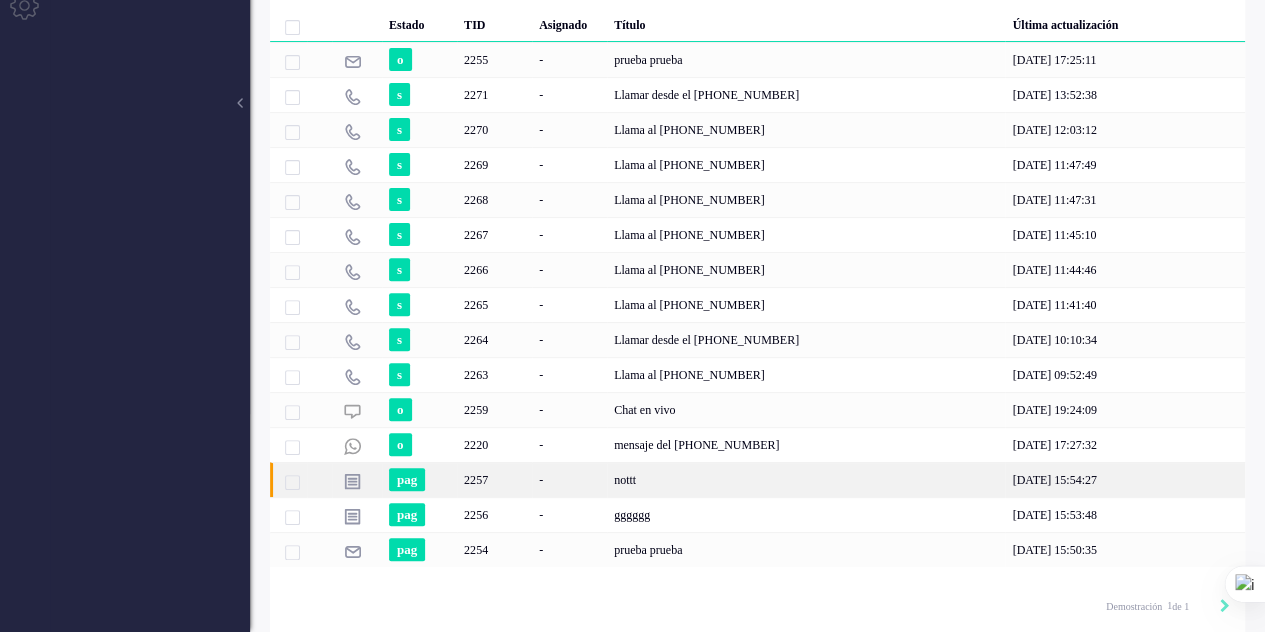 click on "nottt" 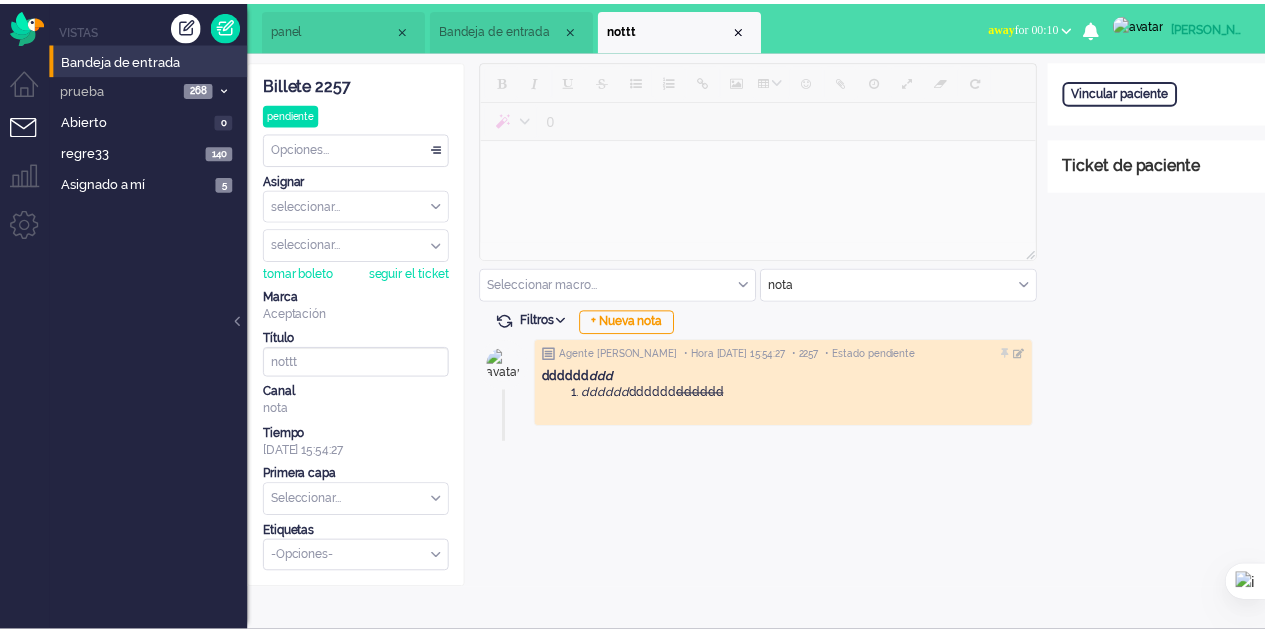scroll, scrollTop: 0, scrollLeft: 0, axis: both 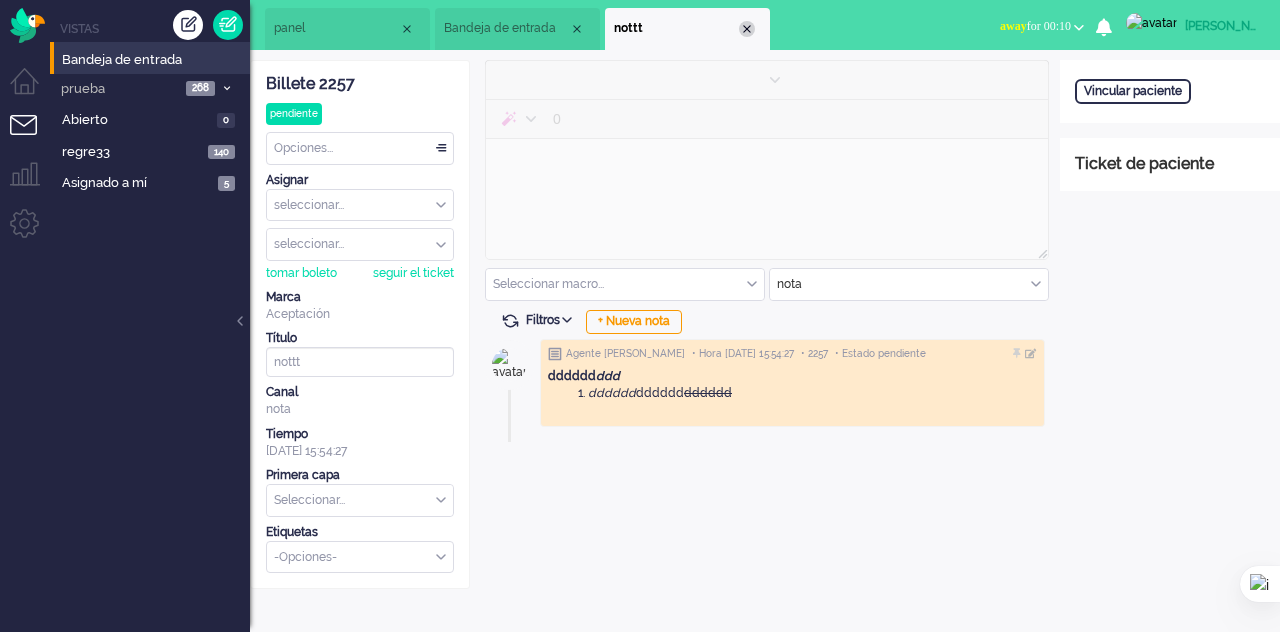 click at bounding box center [747, 29] 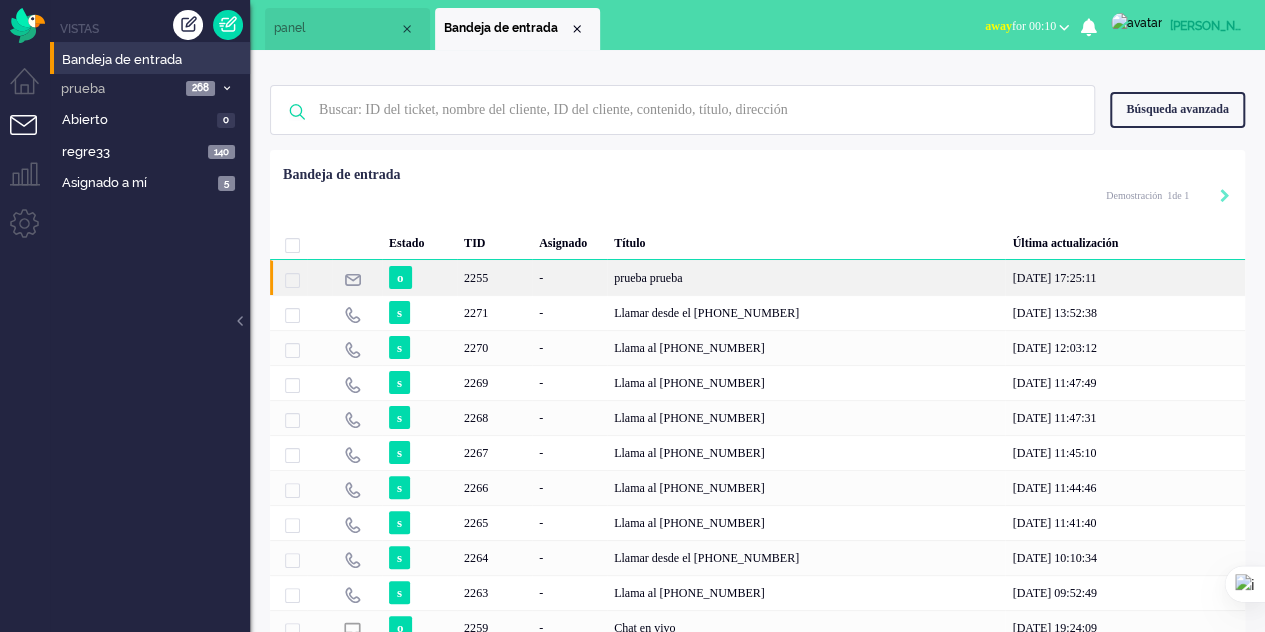 click on "2255" 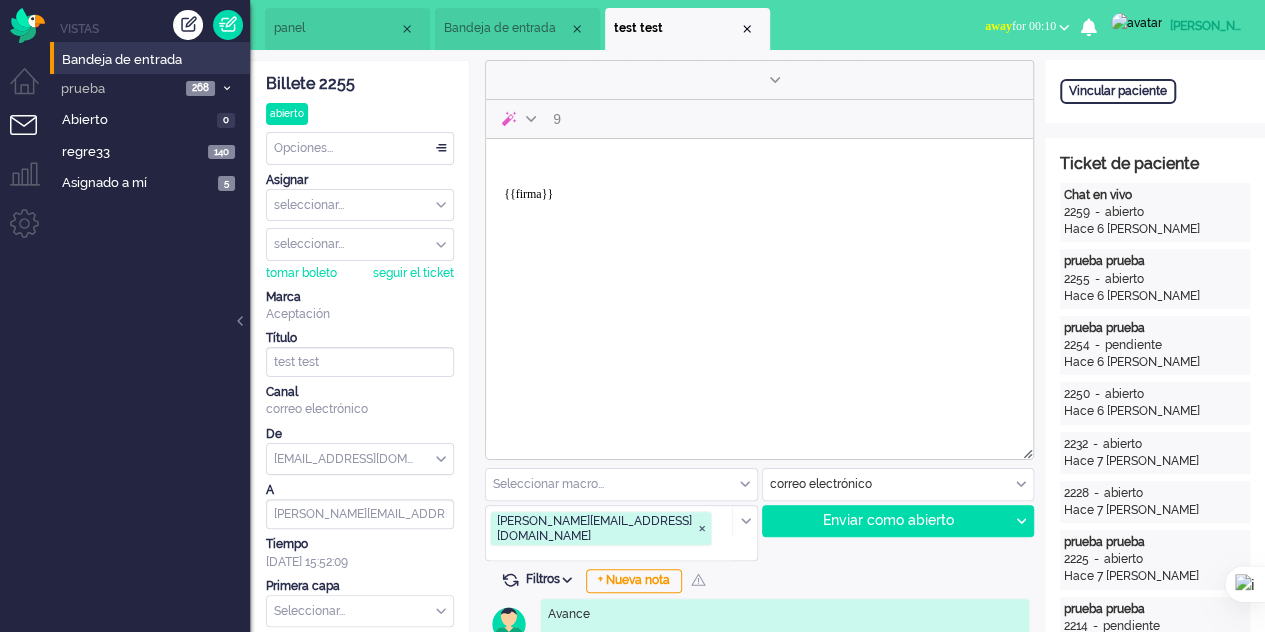 scroll, scrollTop: 100, scrollLeft: 0, axis: vertical 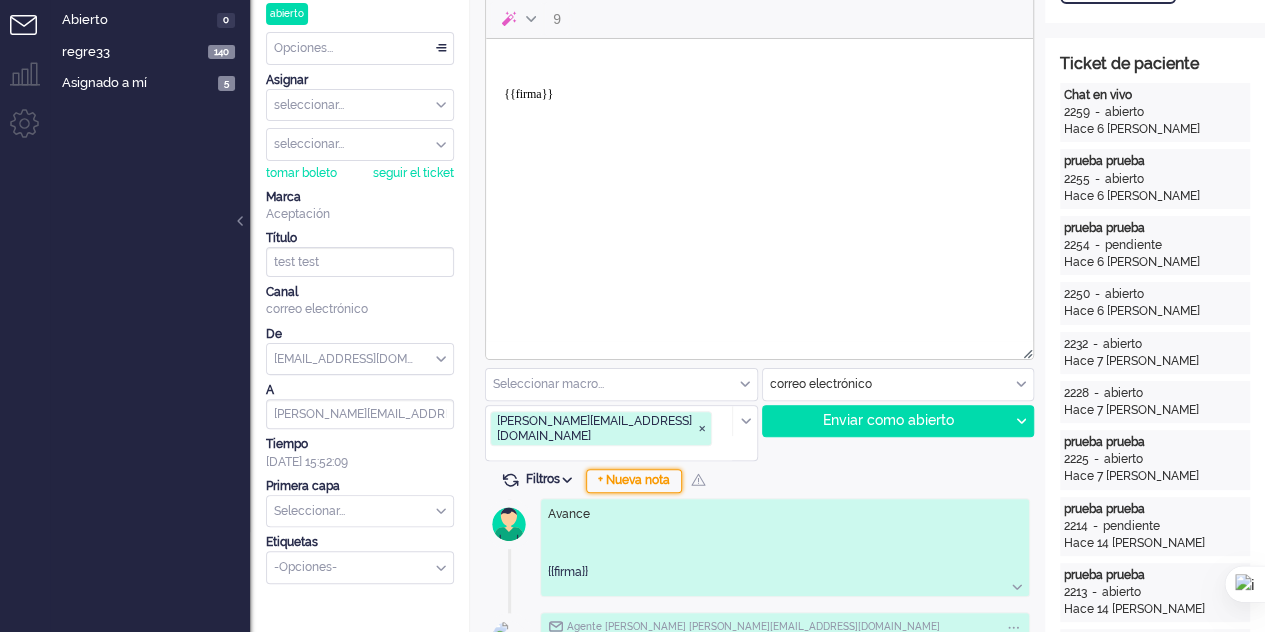 click on "+ Nueva nota" at bounding box center [634, 480] 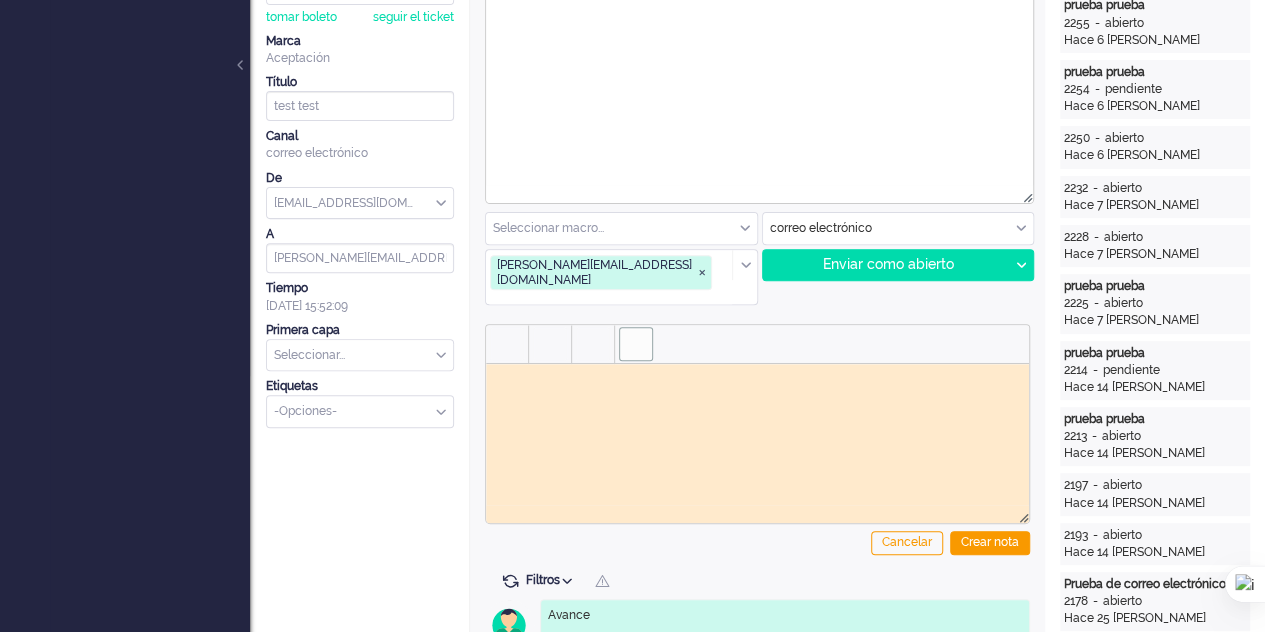 scroll, scrollTop: 400, scrollLeft: 0, axis: vertical 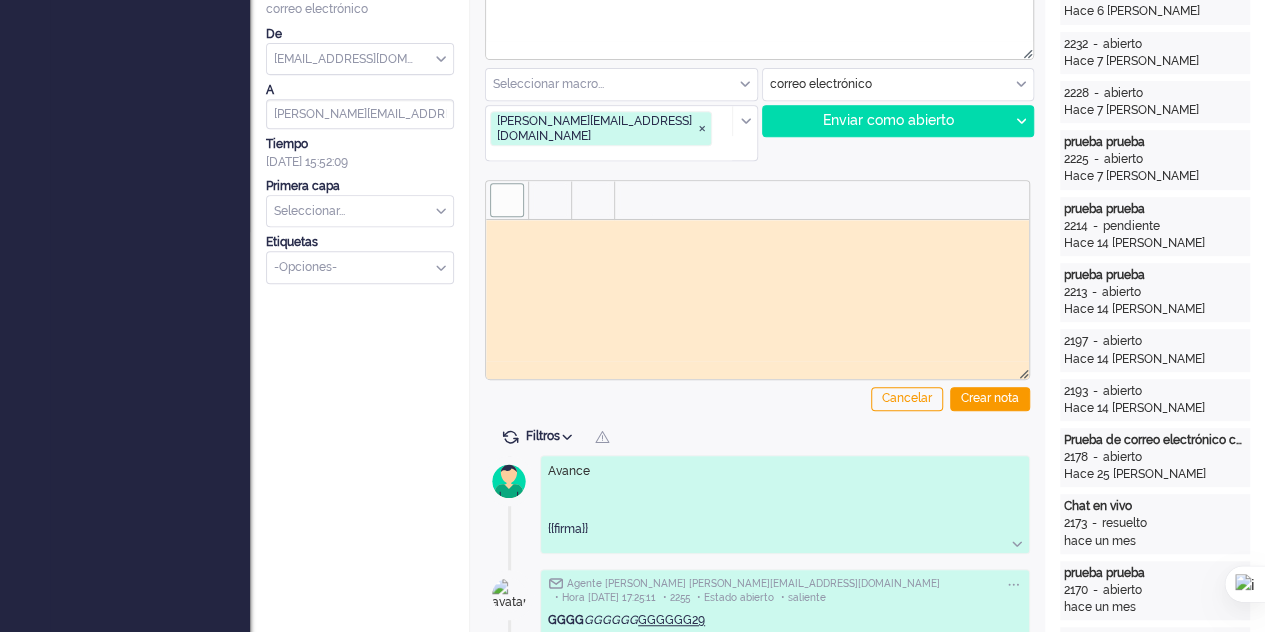 click at bounding box center [507, 200] 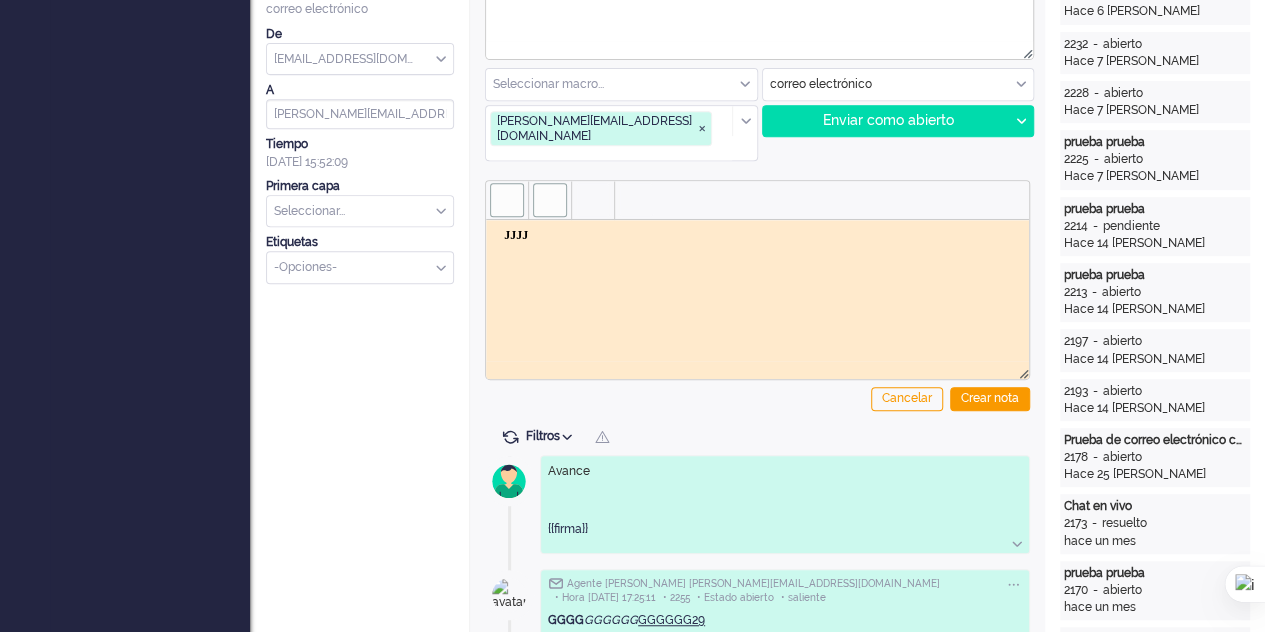 click at bounding box center [550, 200] 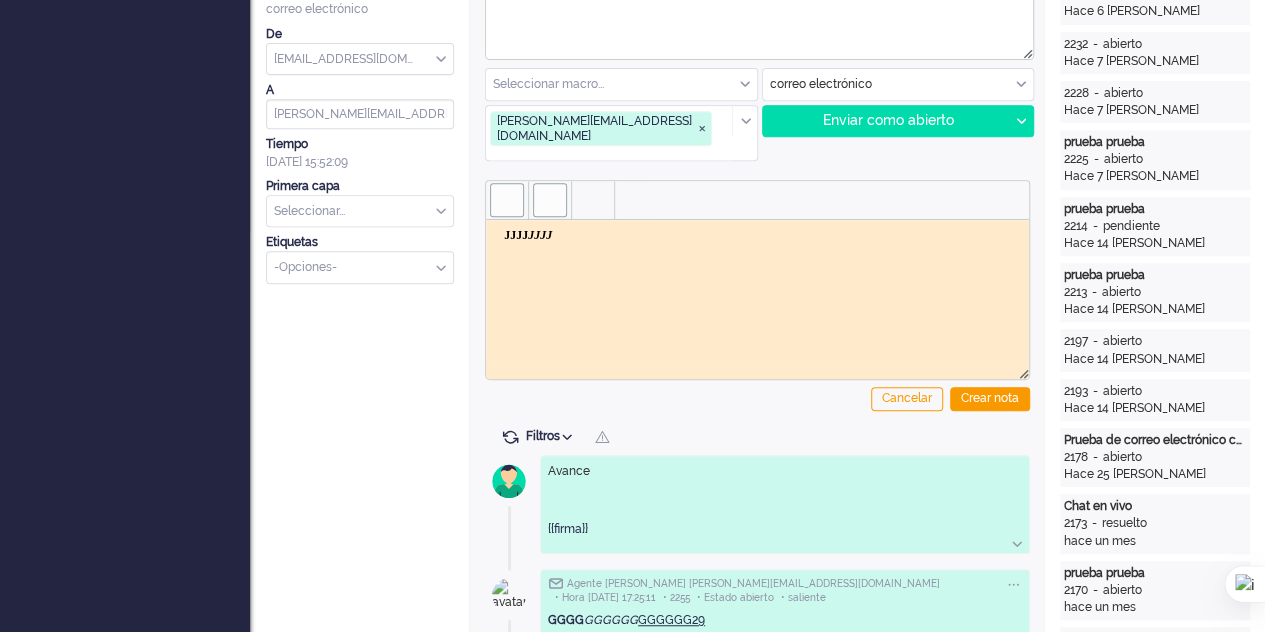 click at bounding box center [507, 200] 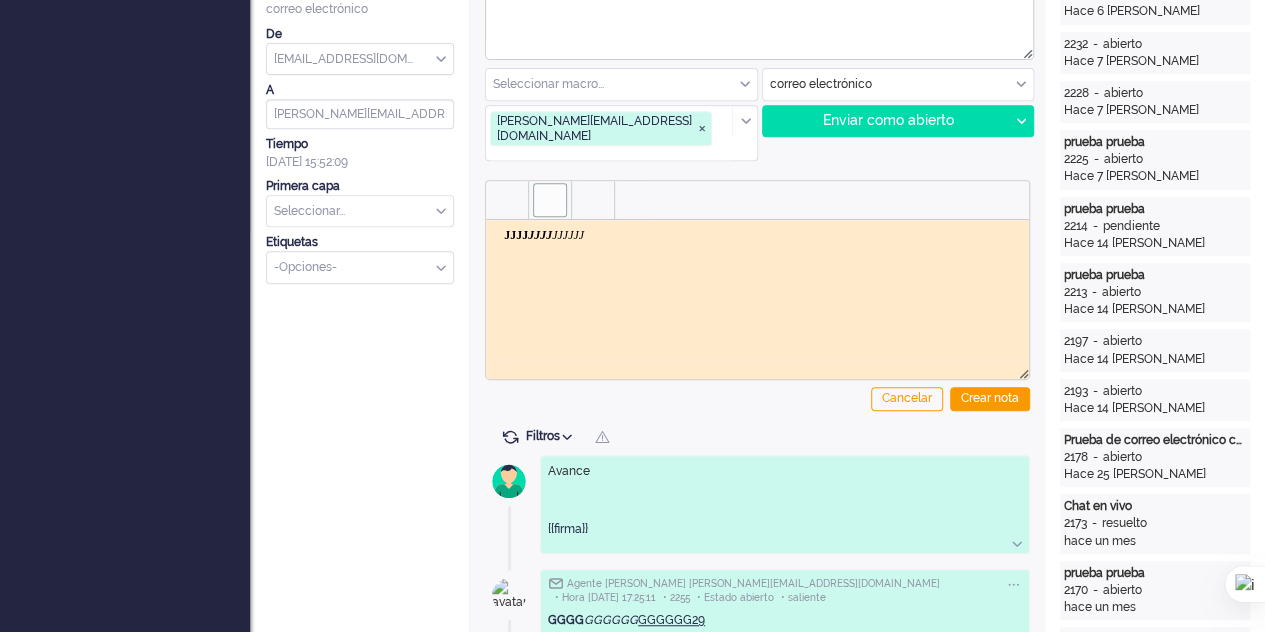 click at bounding box center (550, 200) 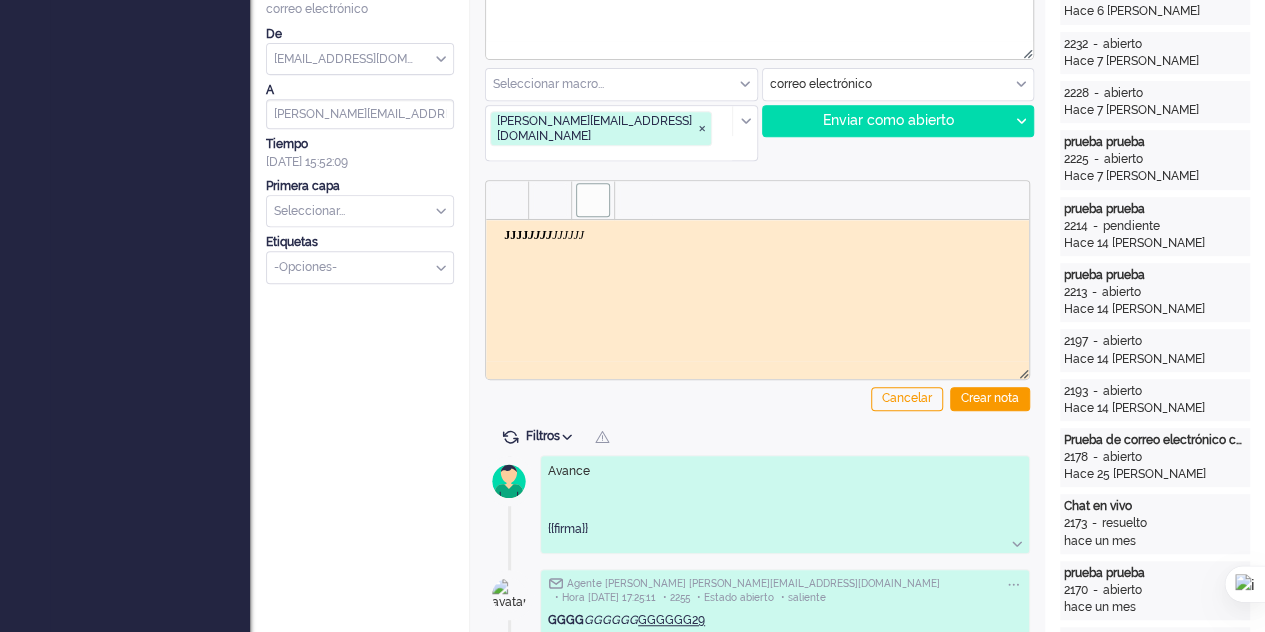 click at bounding box center [593, 200] 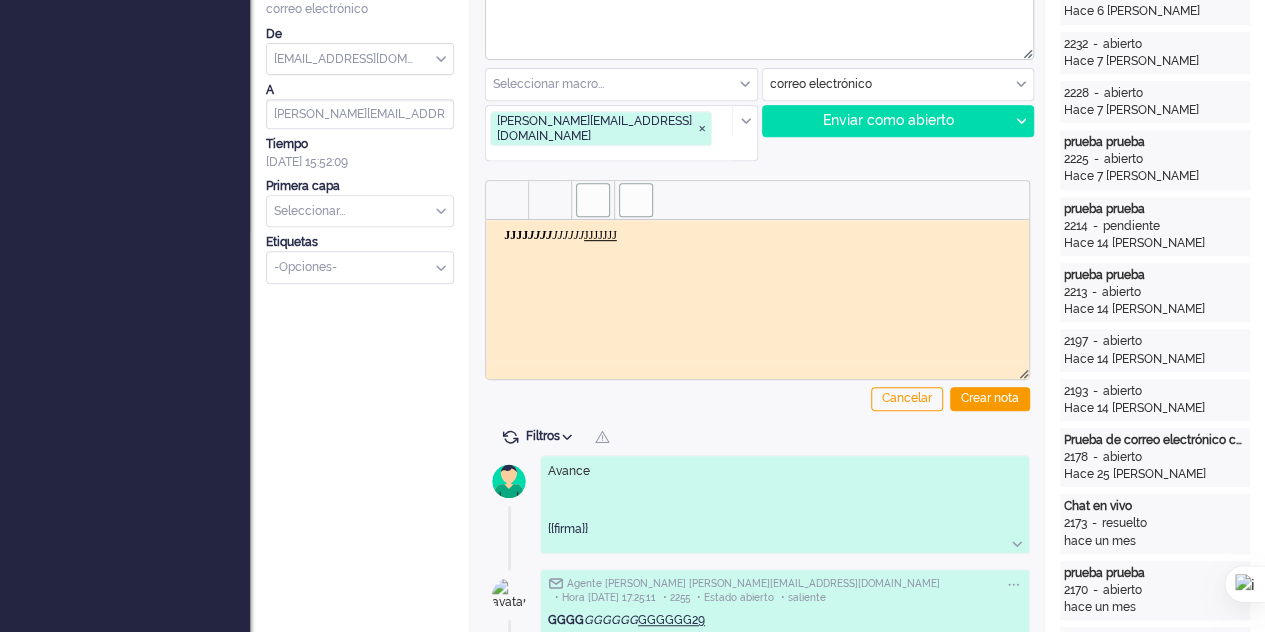 click at bounding box center [636, 200] 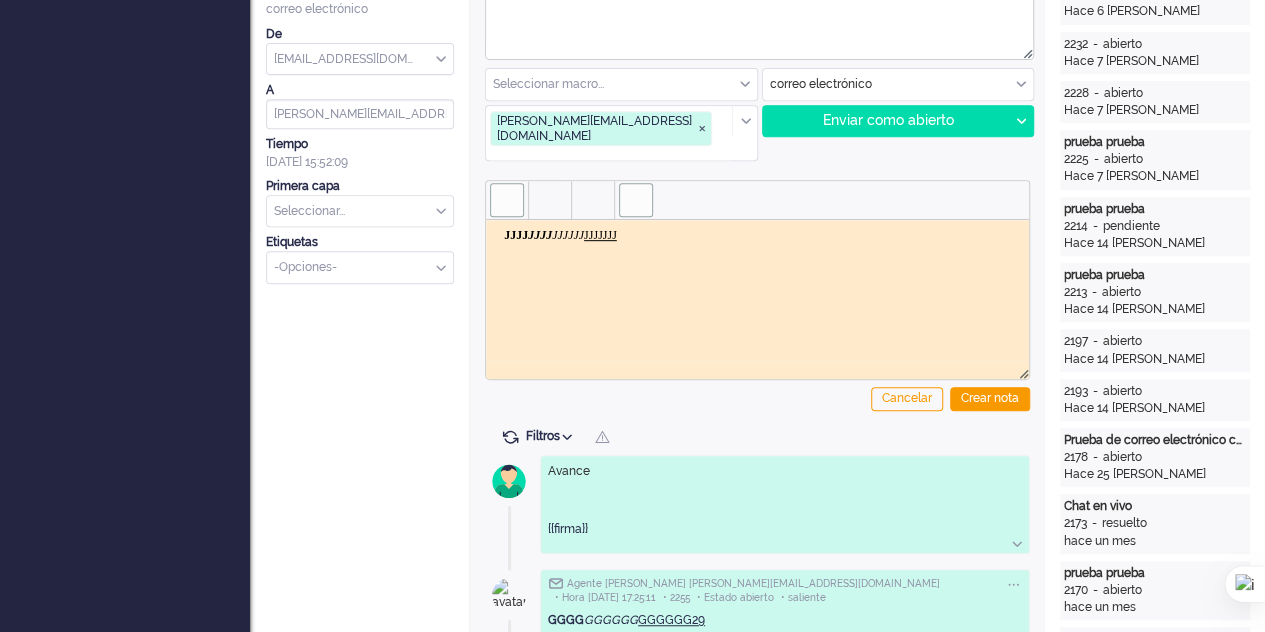drag, startPoint x: 631, startPoint y: 239, endPoint x: 469, endPoint y: 231, distance: 162.19742 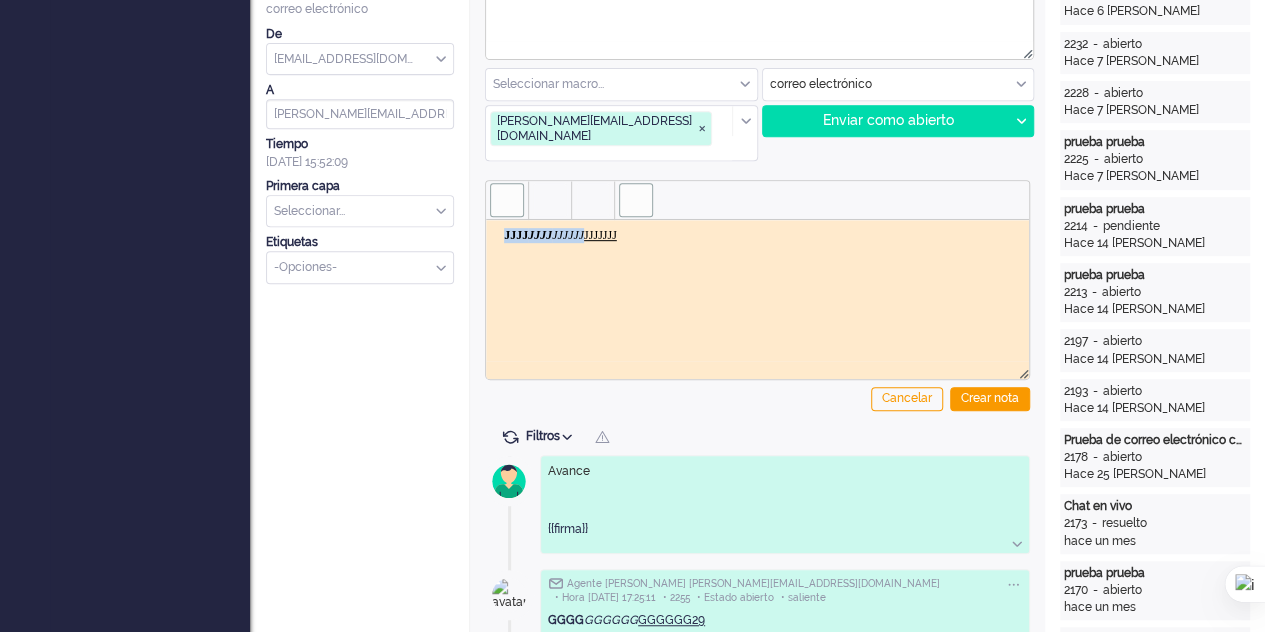 copy on "JJJJ JJJJ JJJJJJ" 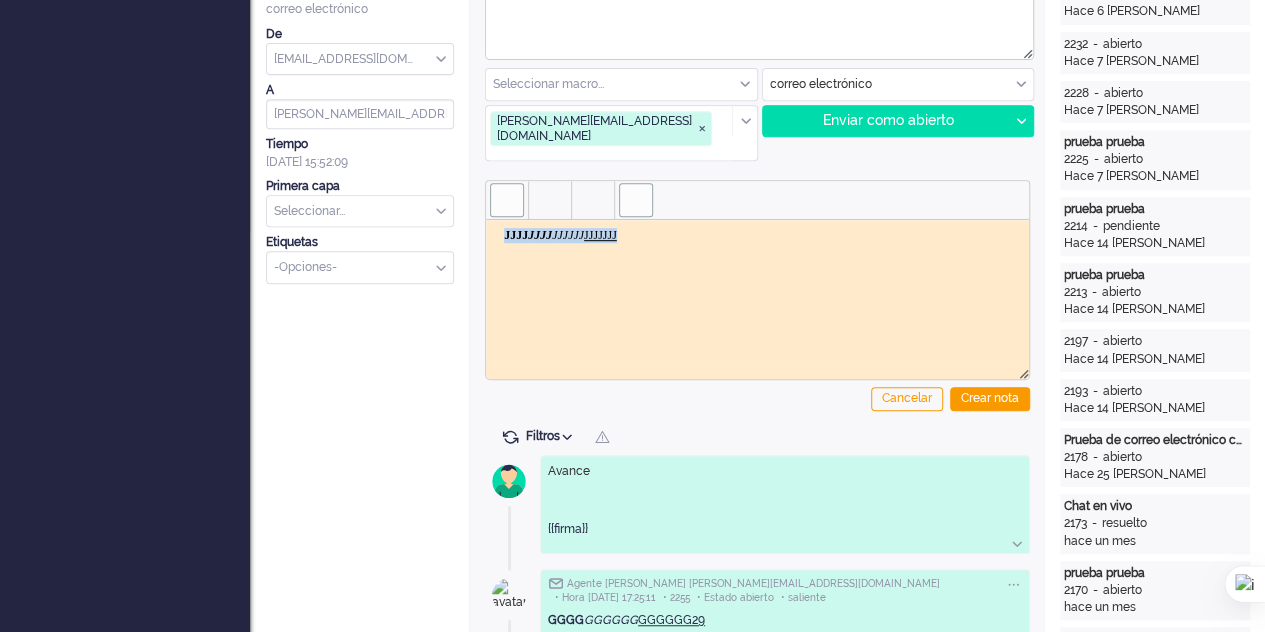 click on "JJJJ JJJJ JJJJJJ JJJJJJJ" at bounding box center (757, 235) 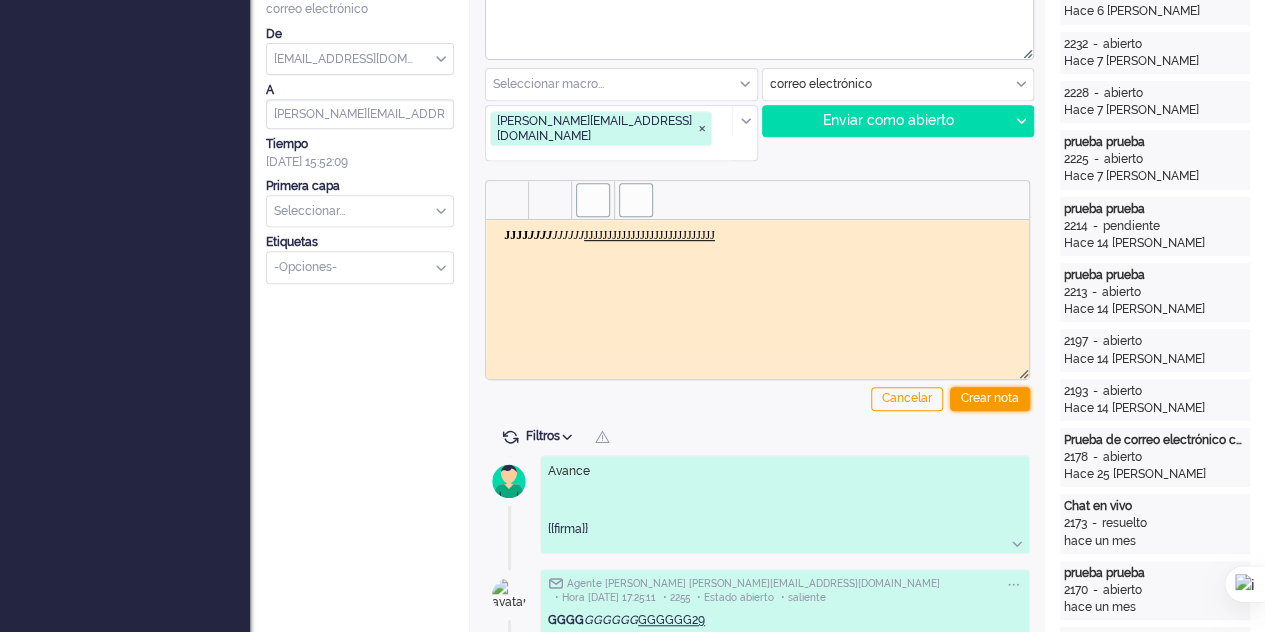 click on "Crear nota" at bounding box center [990, 398] 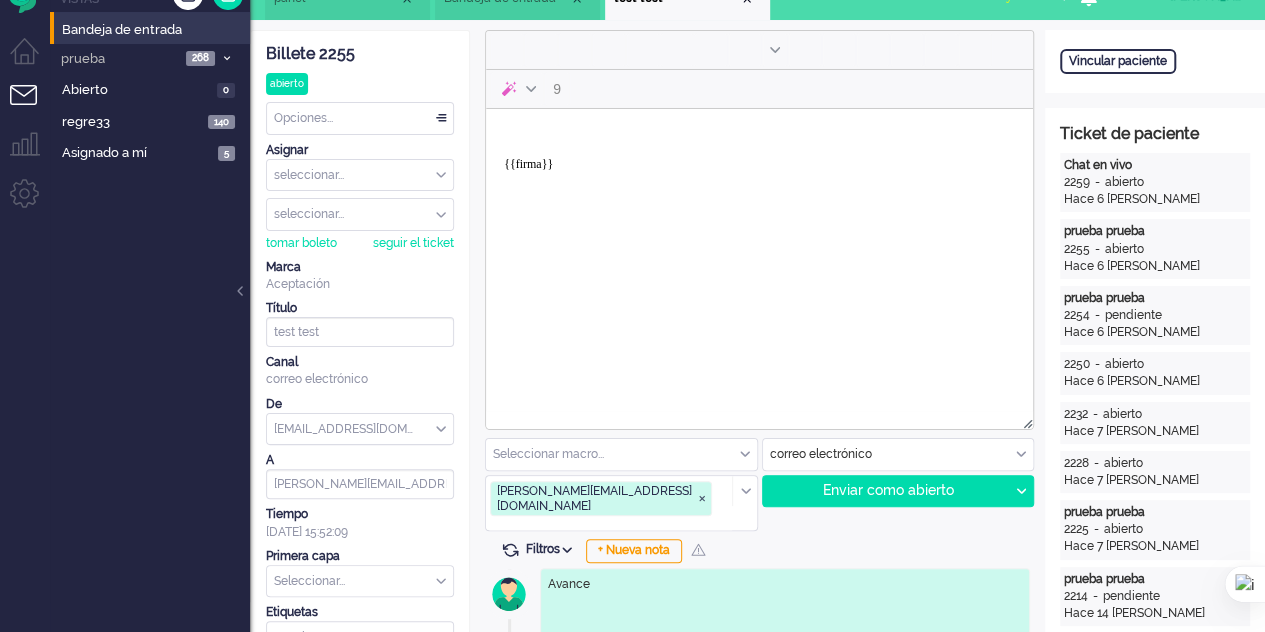 scroll, scrollTop: 0, scrollLeft: 0, axis: both 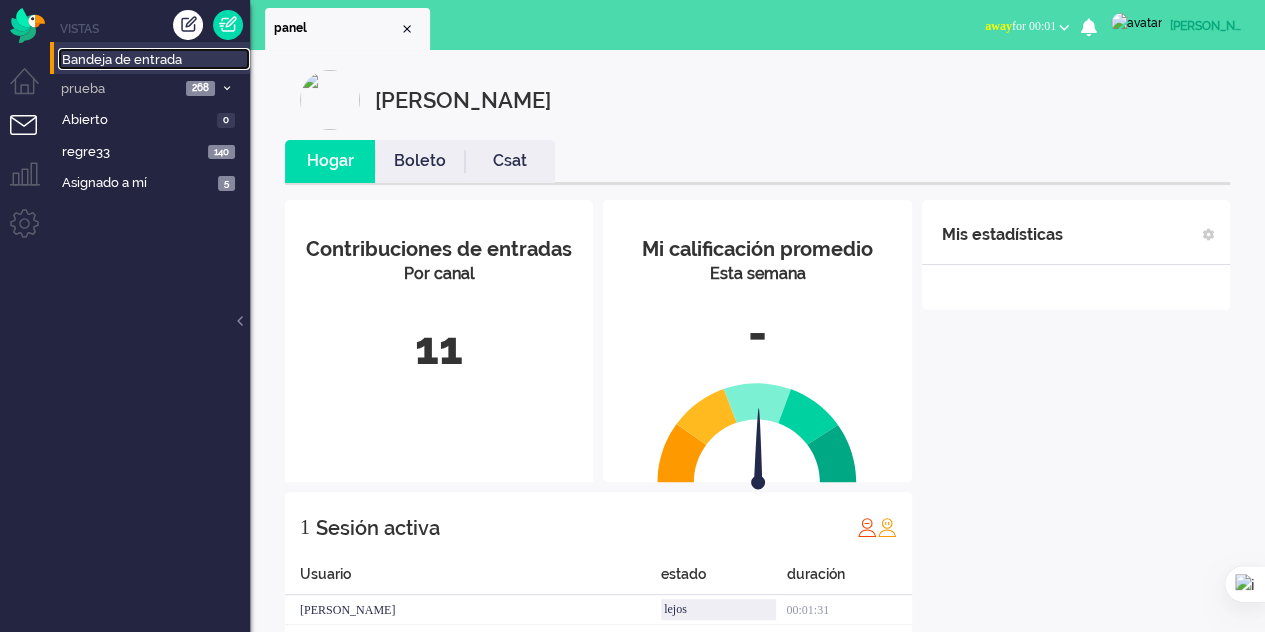 click on "Bandeja de entrada" at bounding box center (122, 59) 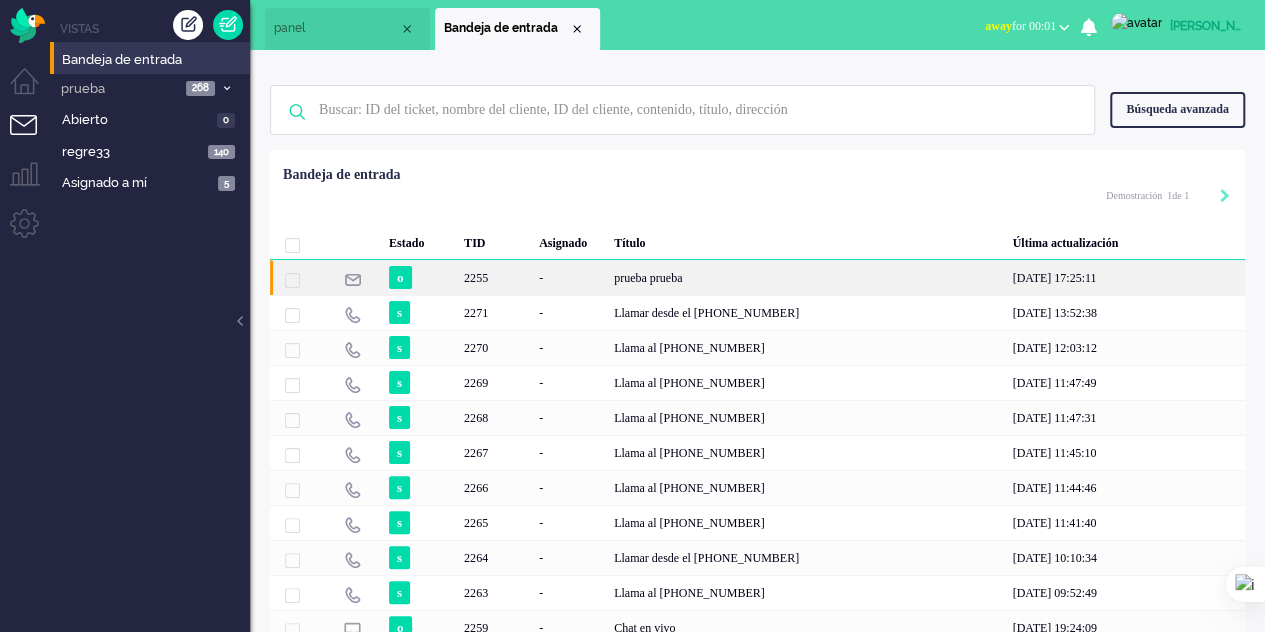 click on "2255" at bounding box center (476, 278) 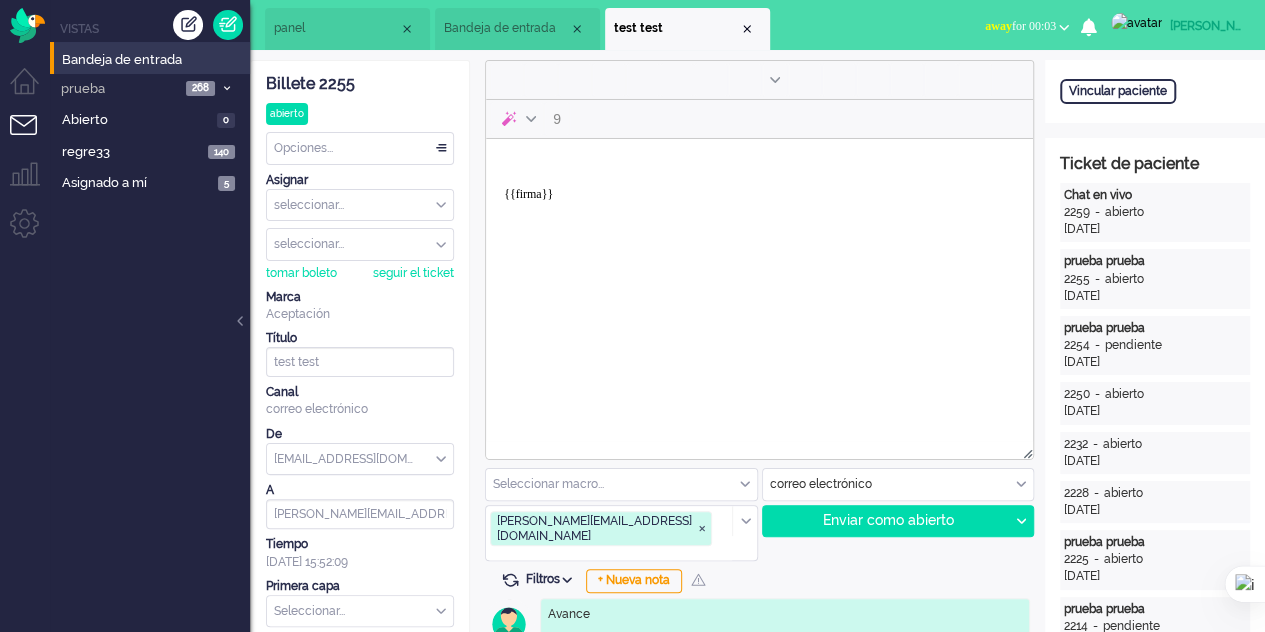 scroll, scrollTop: 100, scrollLeft: 0, axis: vertical 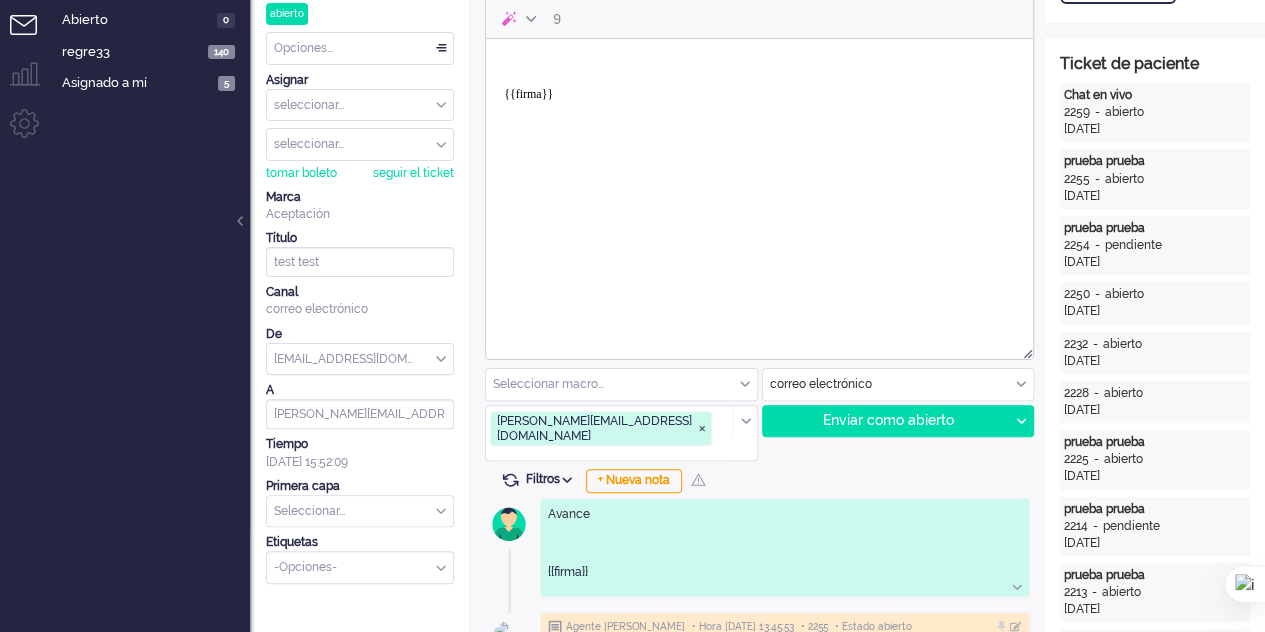 click on "Filtros" at bounding box center [552, 479] 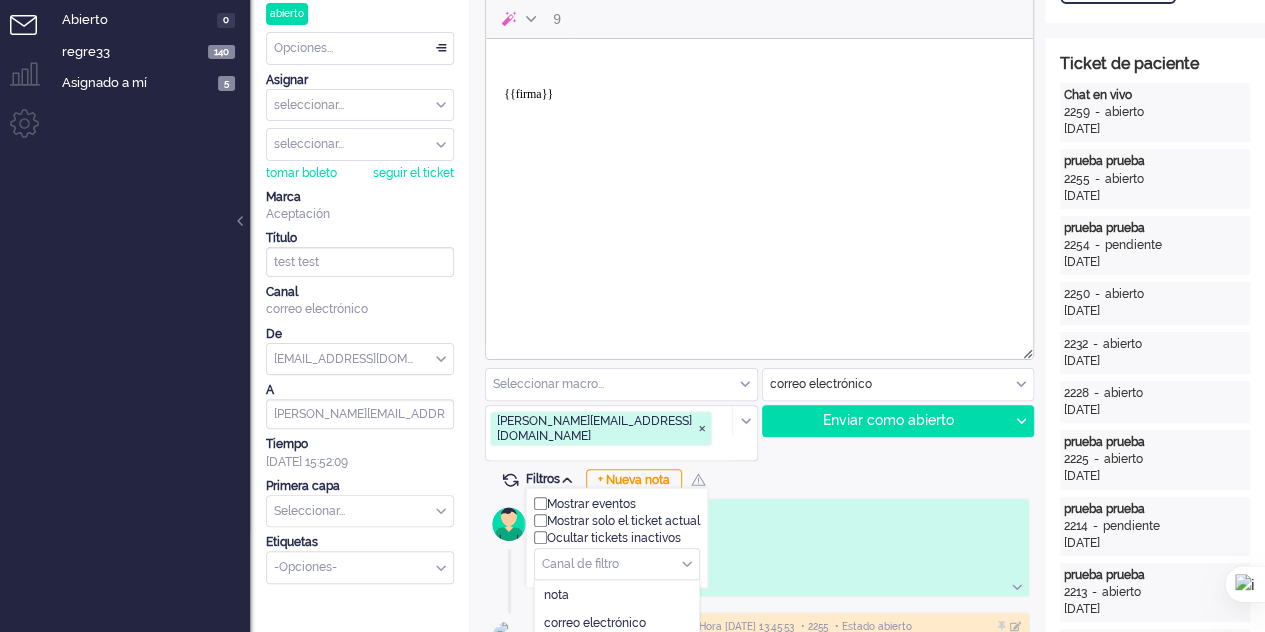 click at bounding box center [617, 564] 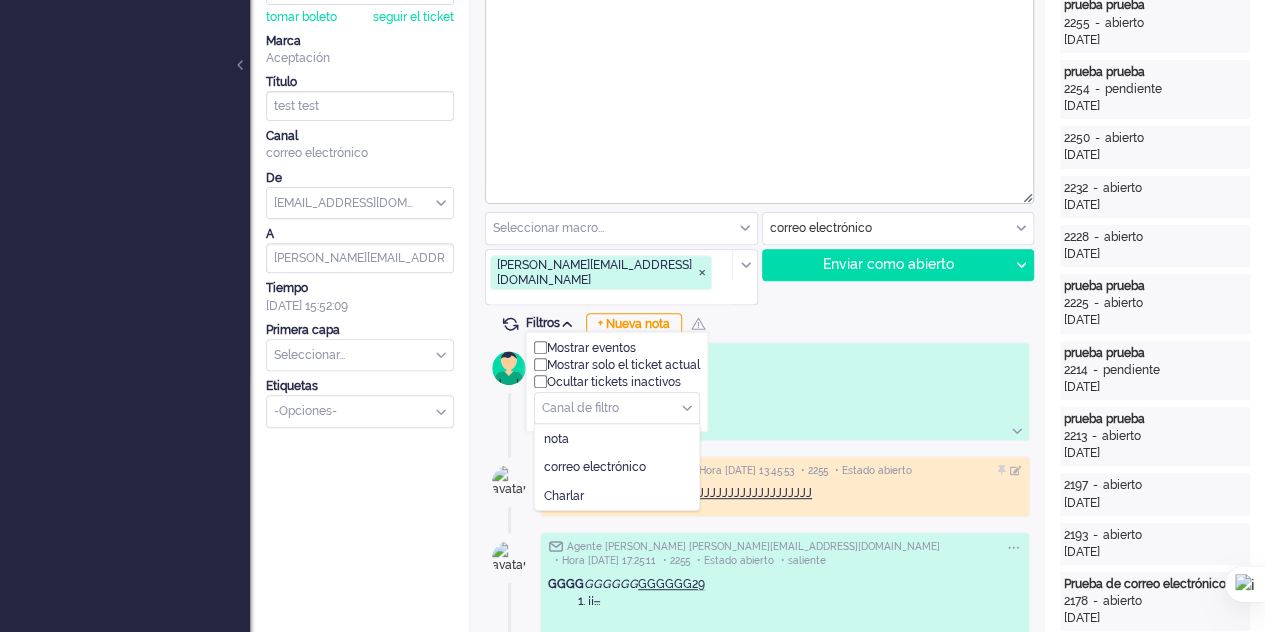 scroll, scrollTop: 300, scrollLeft: 0, axis: vertical 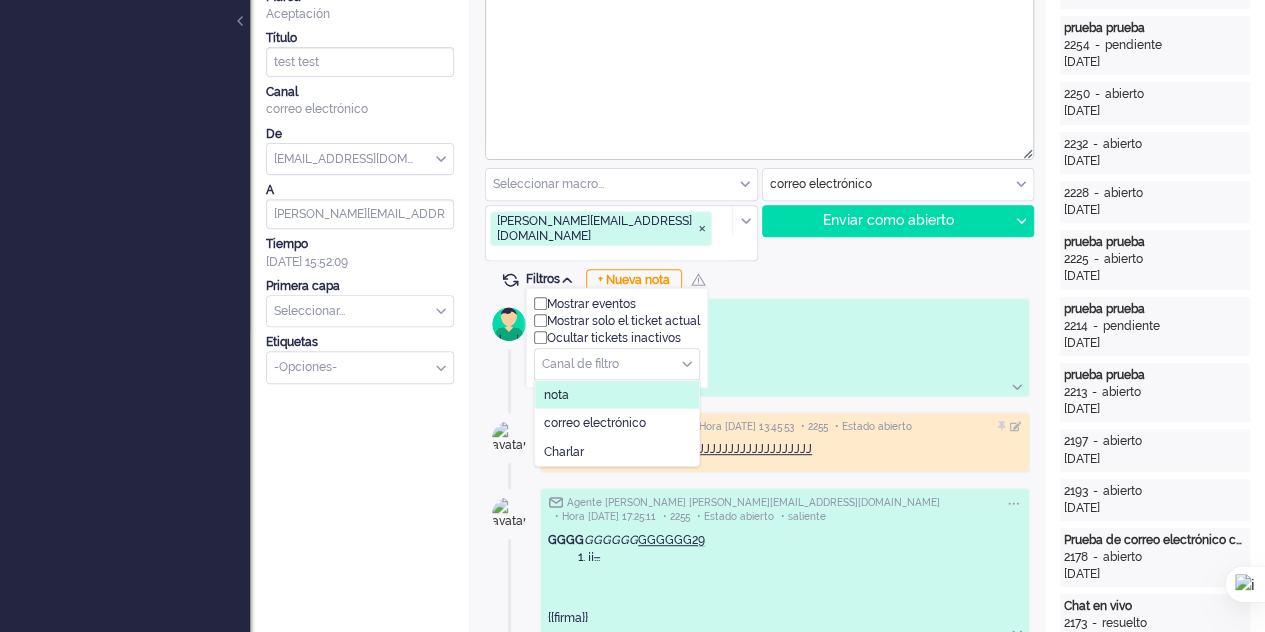 click on "nota" 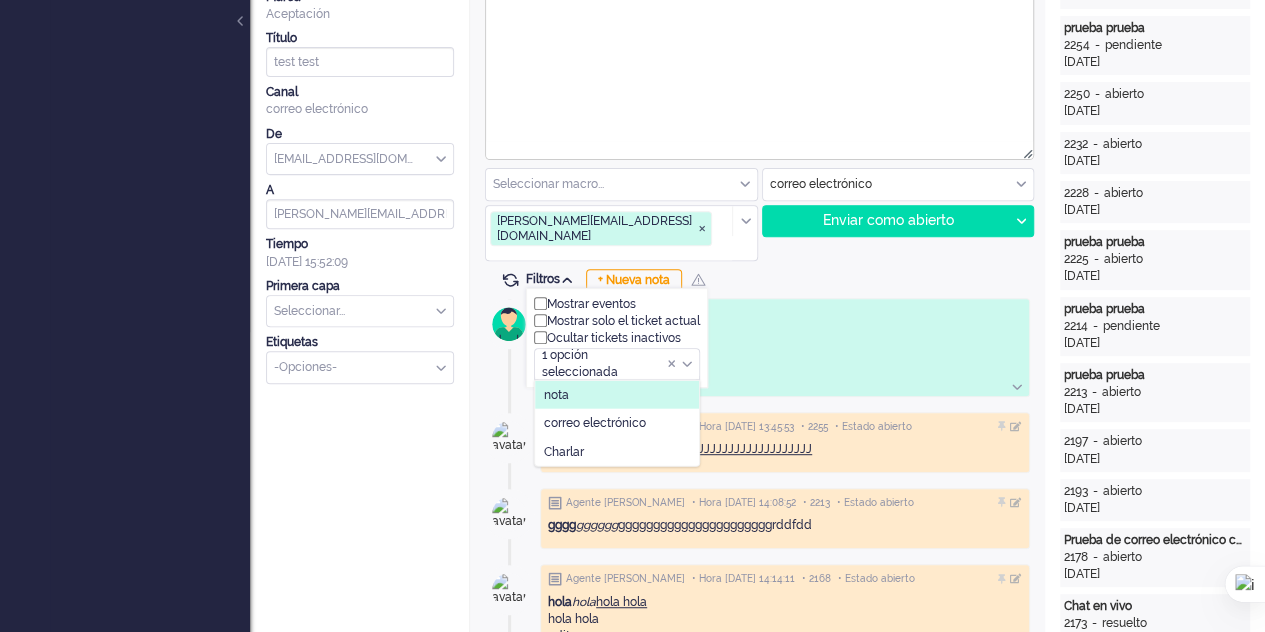 click on "nota" 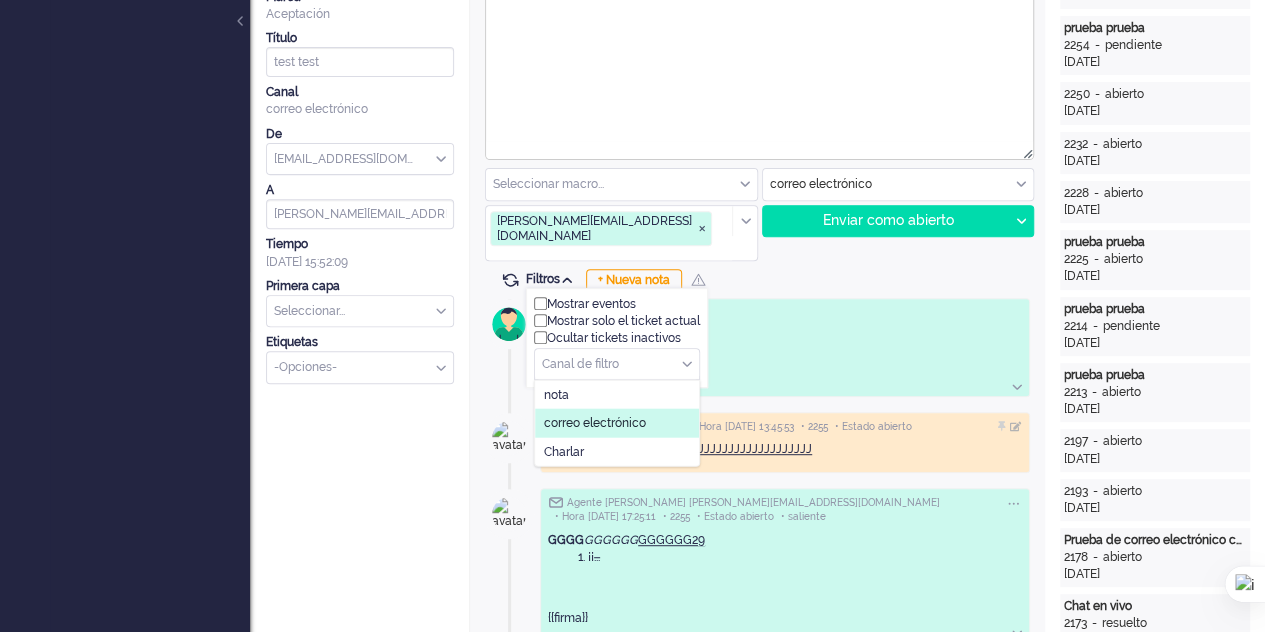 click on "correo electrónico" at bounding box center [595, 423] 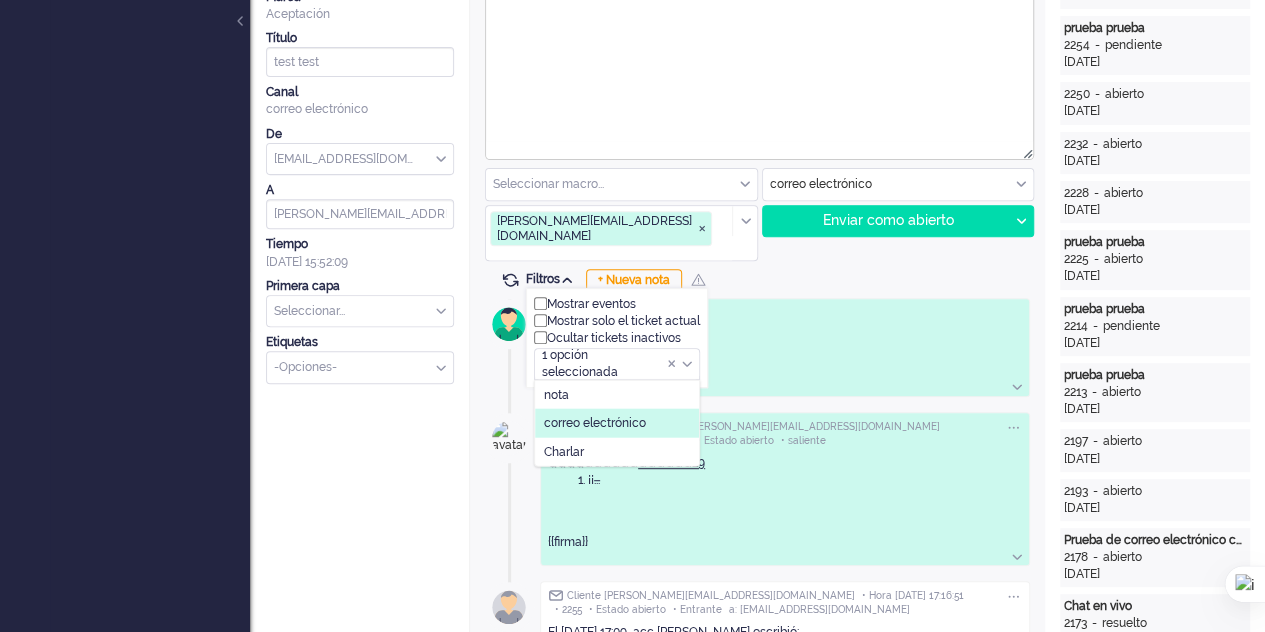 click on "correo electrónico" 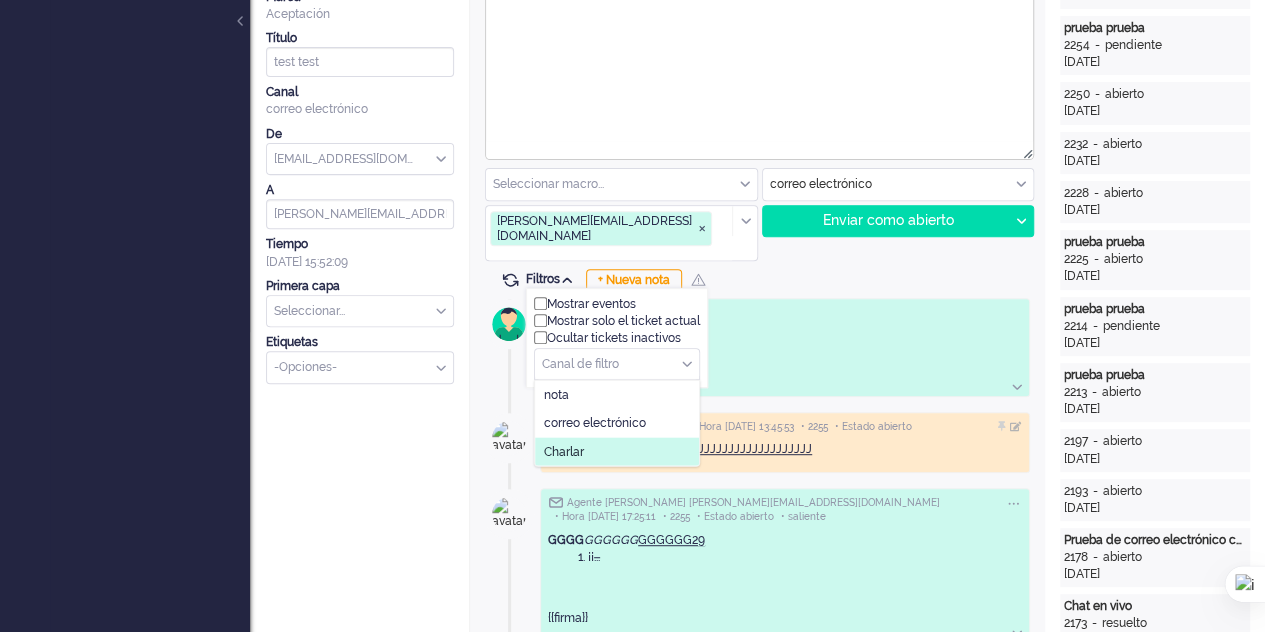 click on "Charlar" 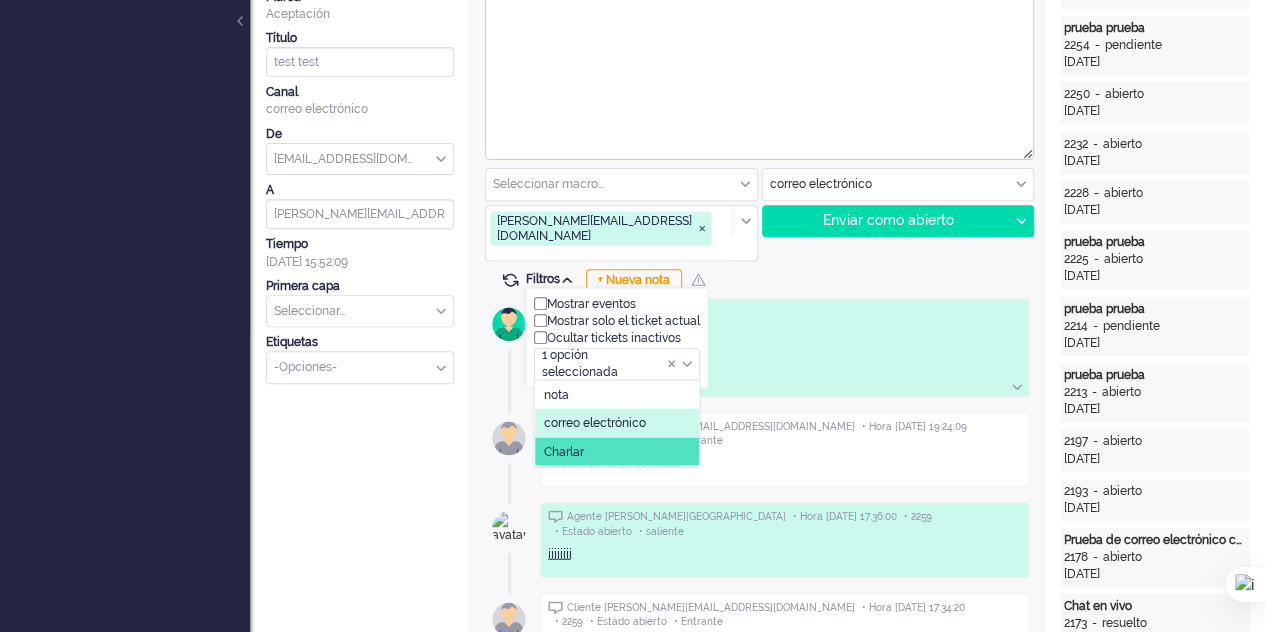 click on "correo electrónico" at bounding box center [595, 423] 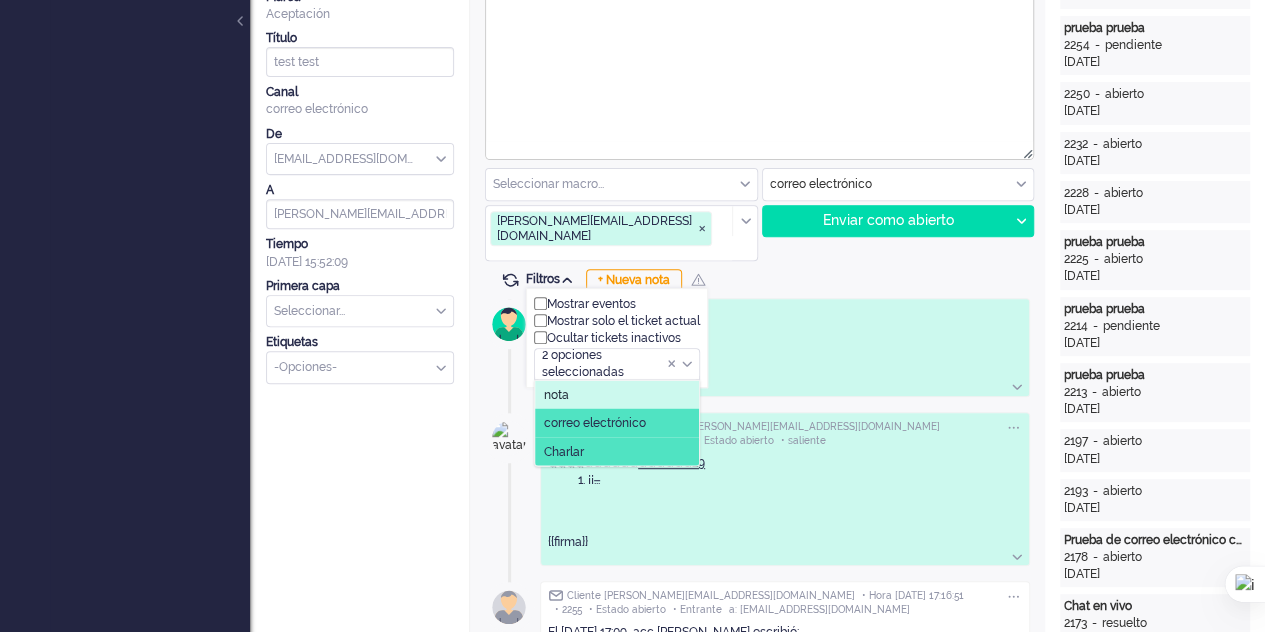 click on "nota" 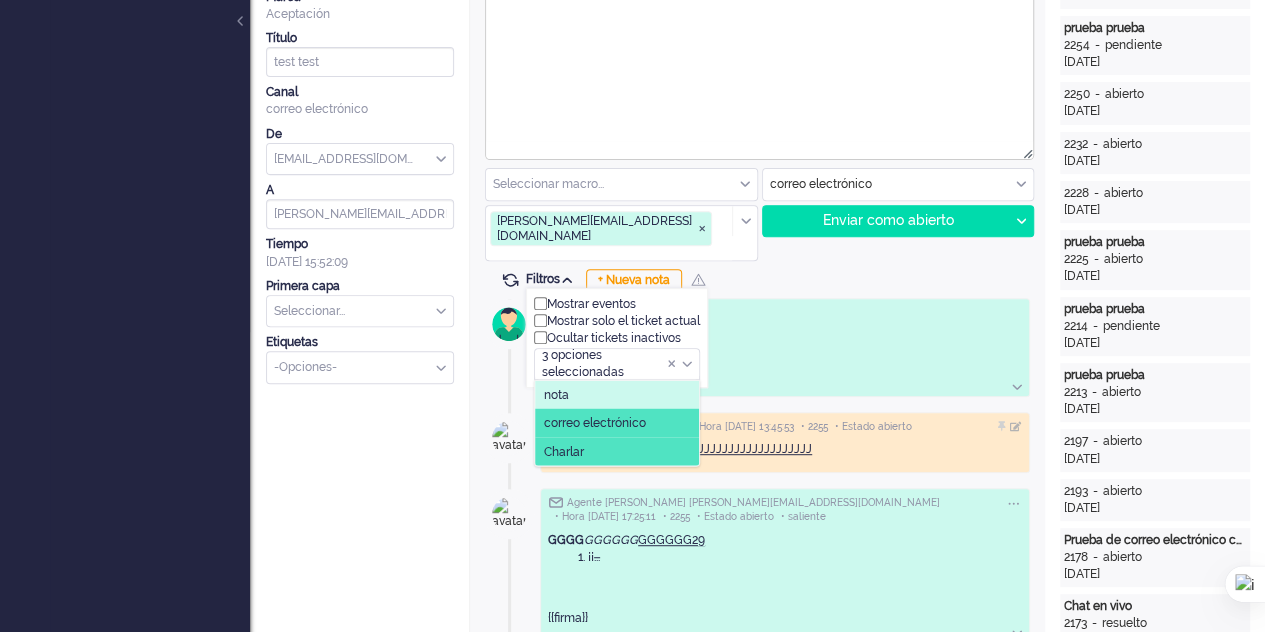 click on "nota" 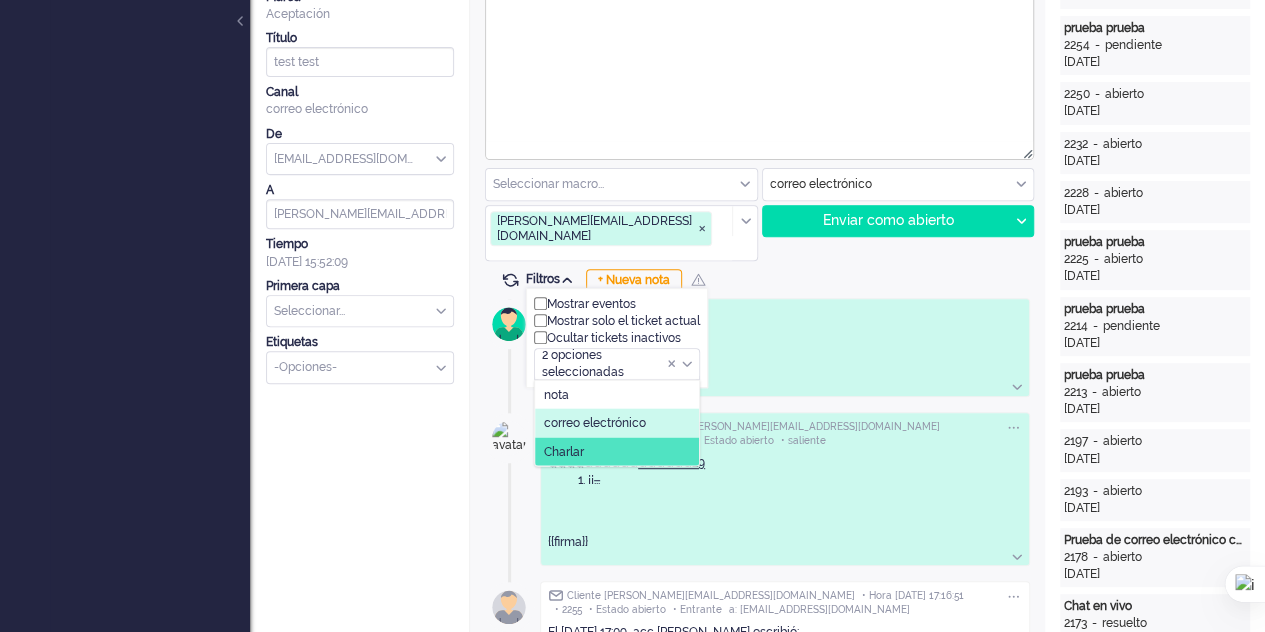 click on "correo electrónico" 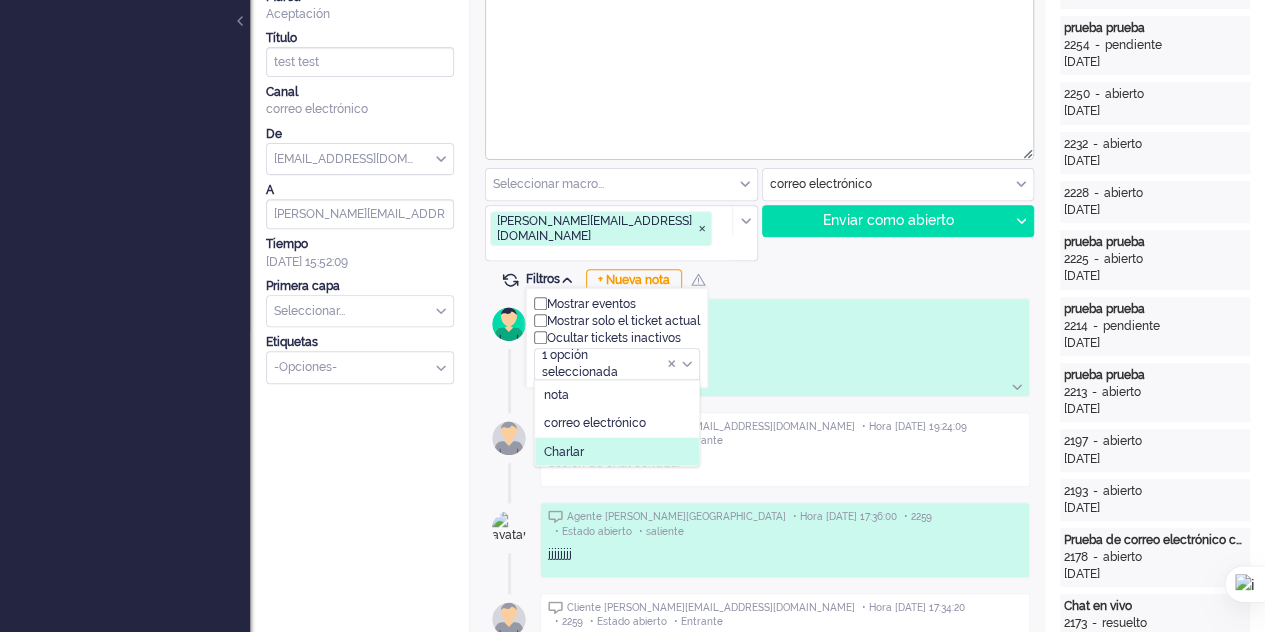 click on "Charlar" 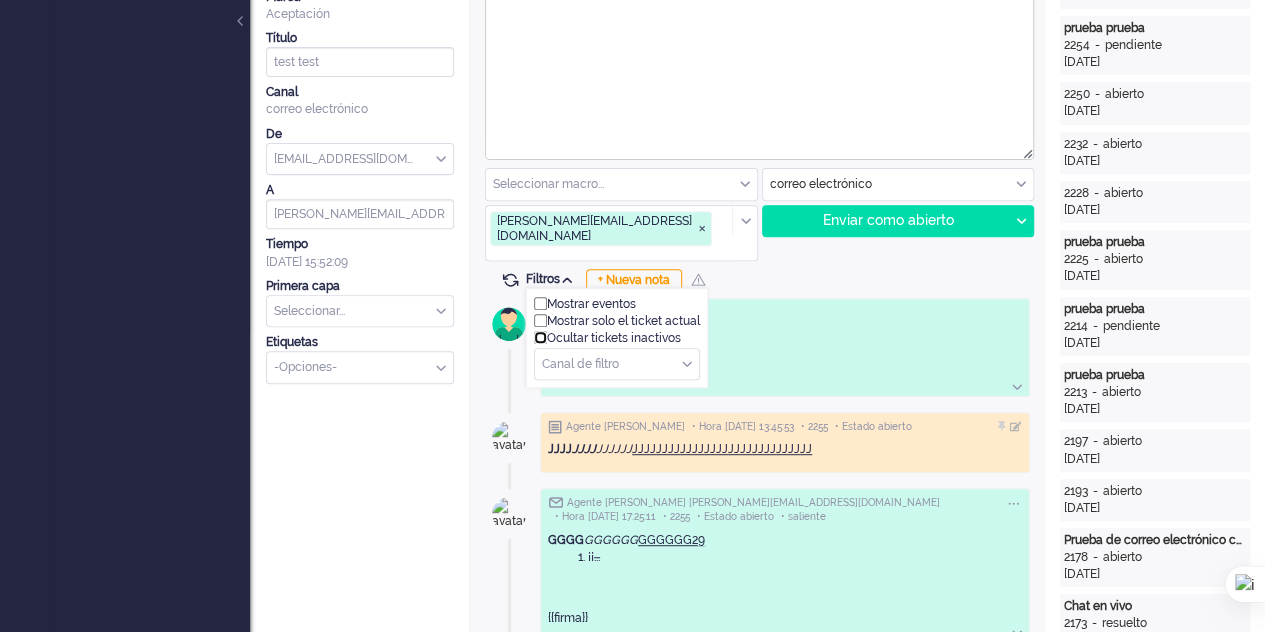 click at bounding box center (540, 337) 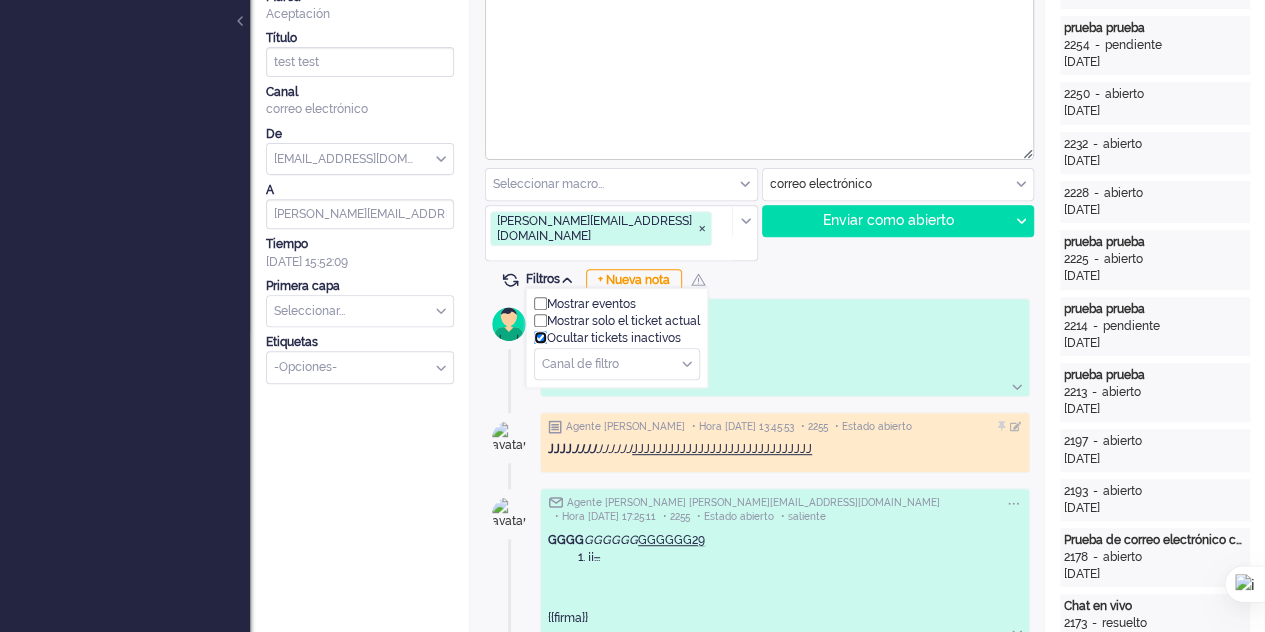 checkbox on "true" 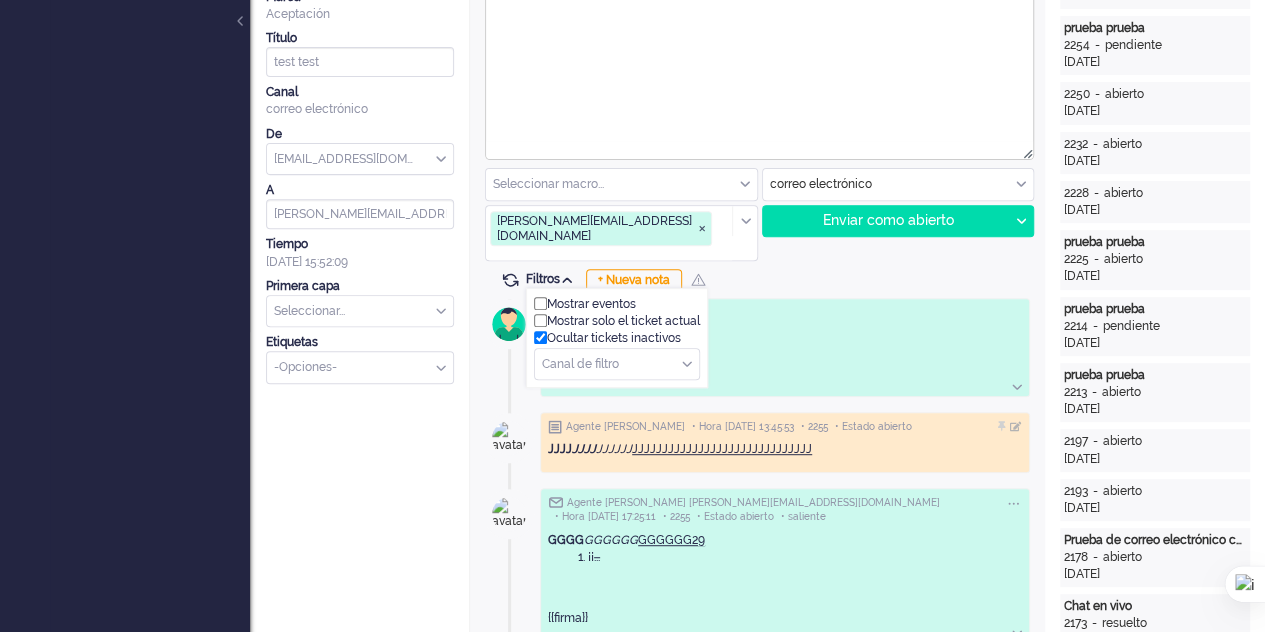 click on "Mostrar solo el ticket actual" at bounding box center [617, 321] 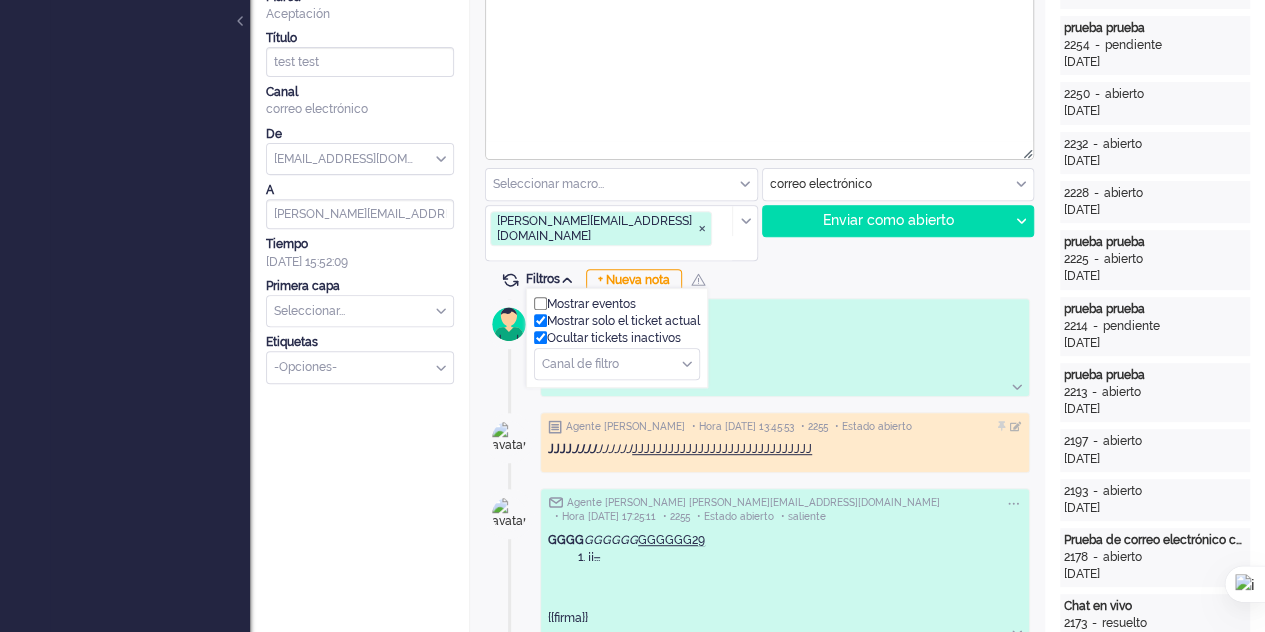 checkbox on "true" 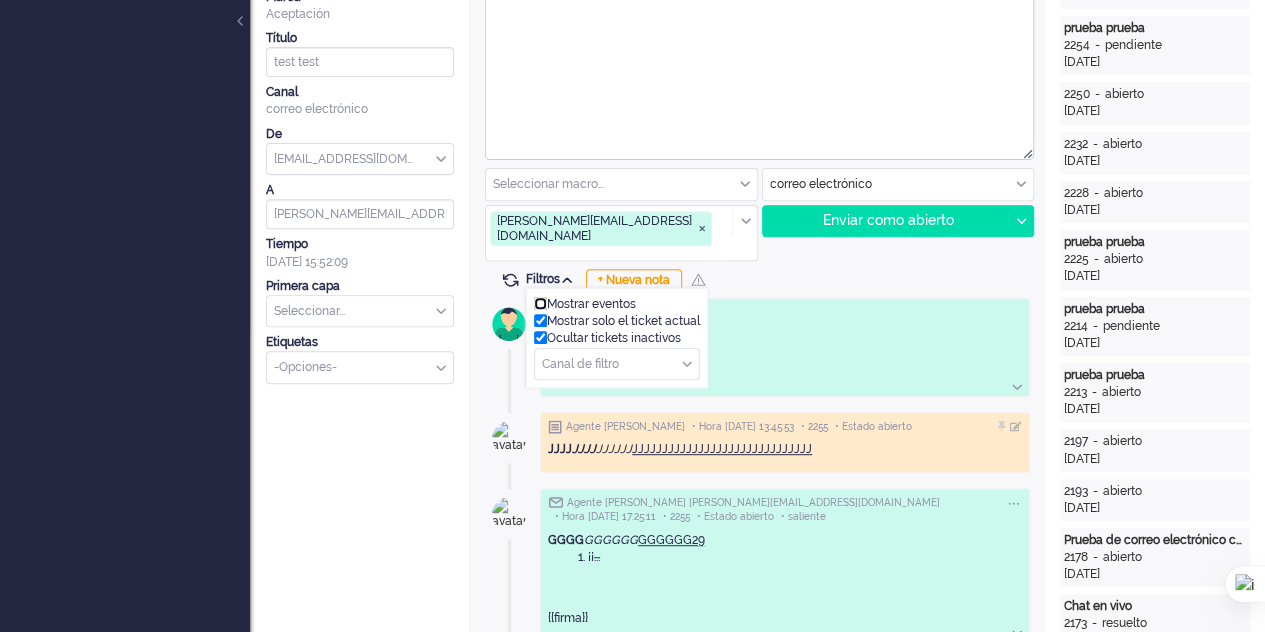 click at bounding box center (540, 303) 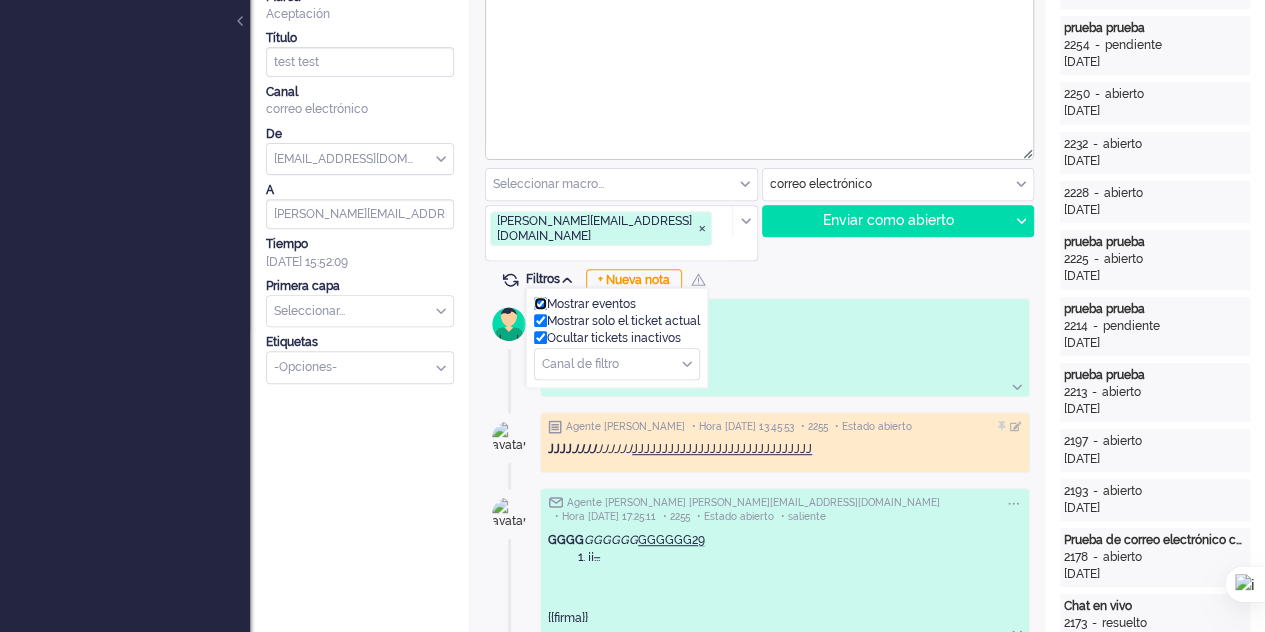 checkbox on "true" 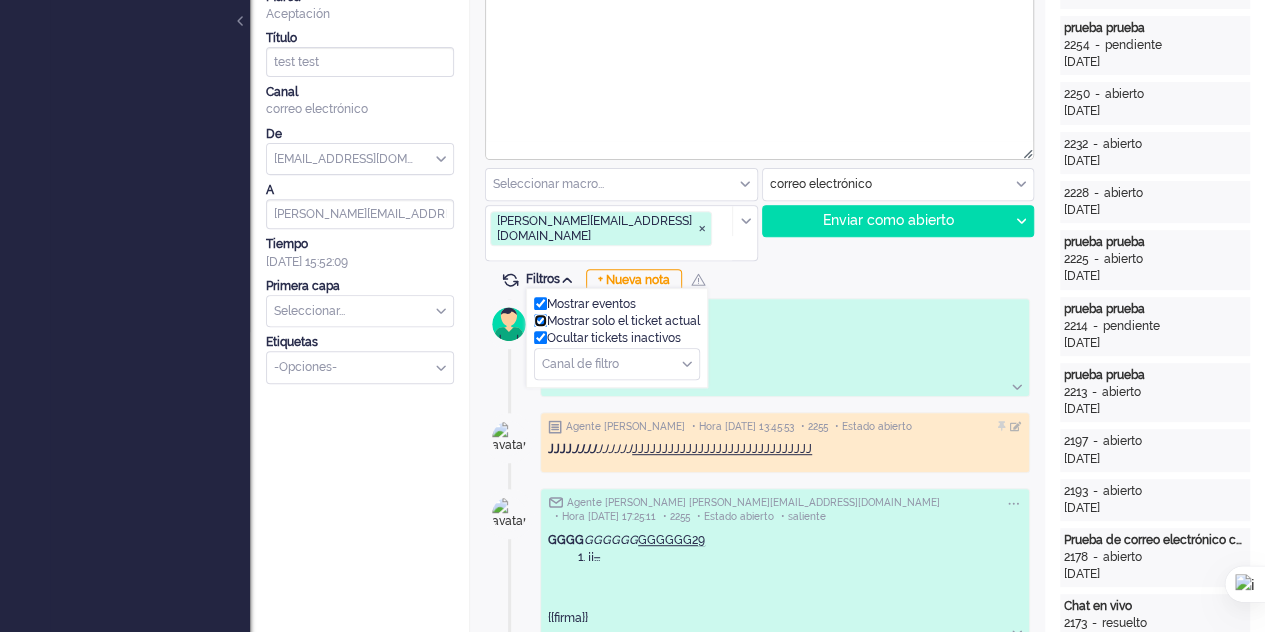 click at bounding box center [540, 320] 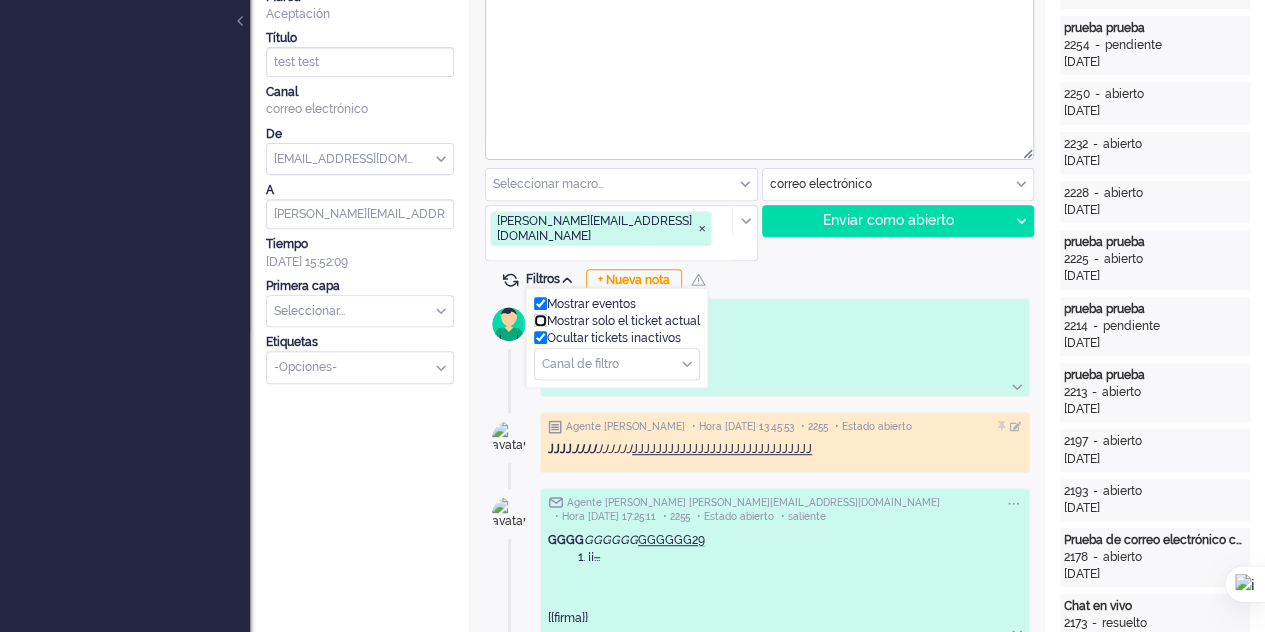 checkbox on "false" 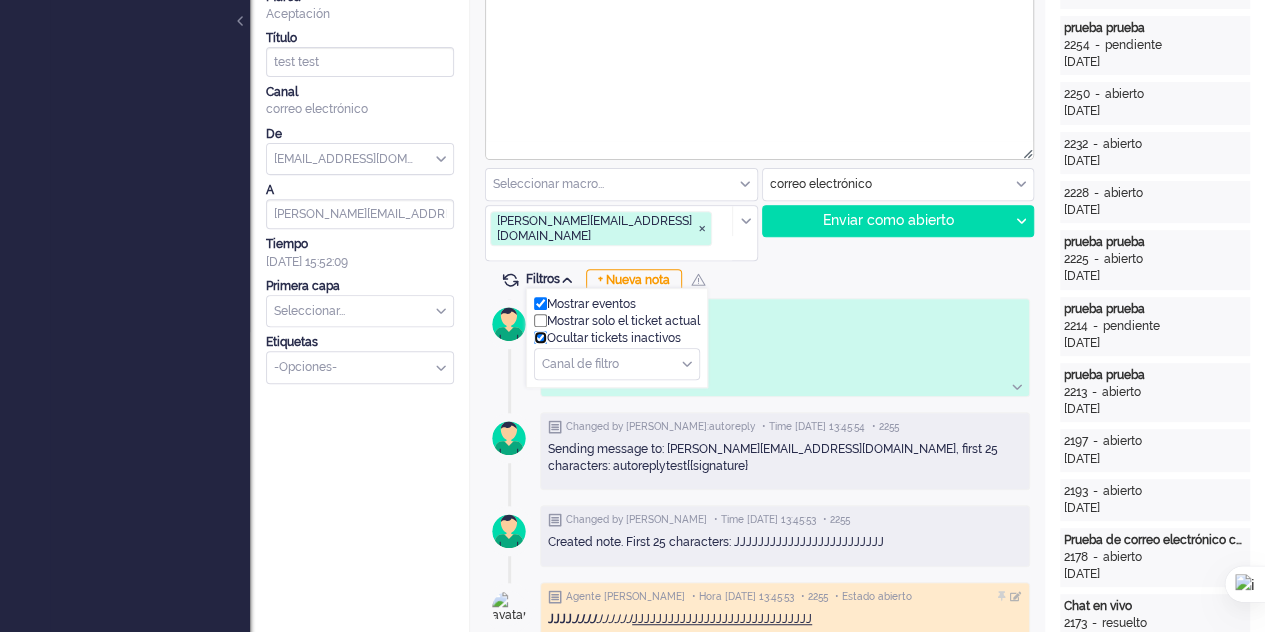 click at bounding box center [540, 337] 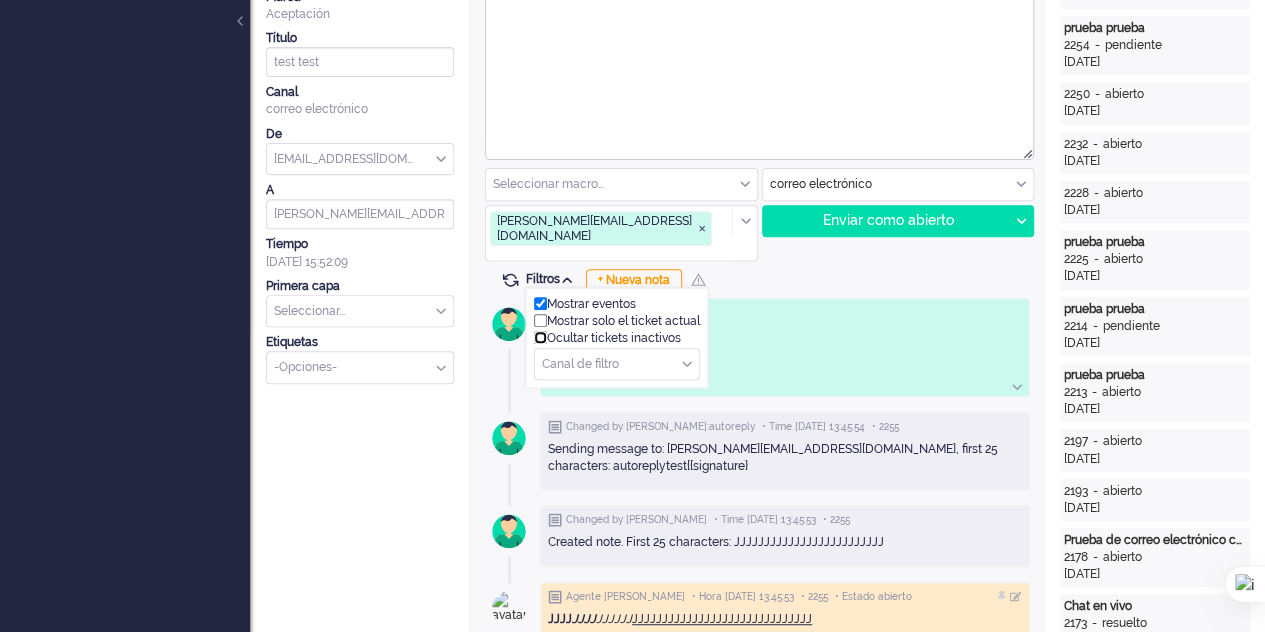 checkbox on "false" 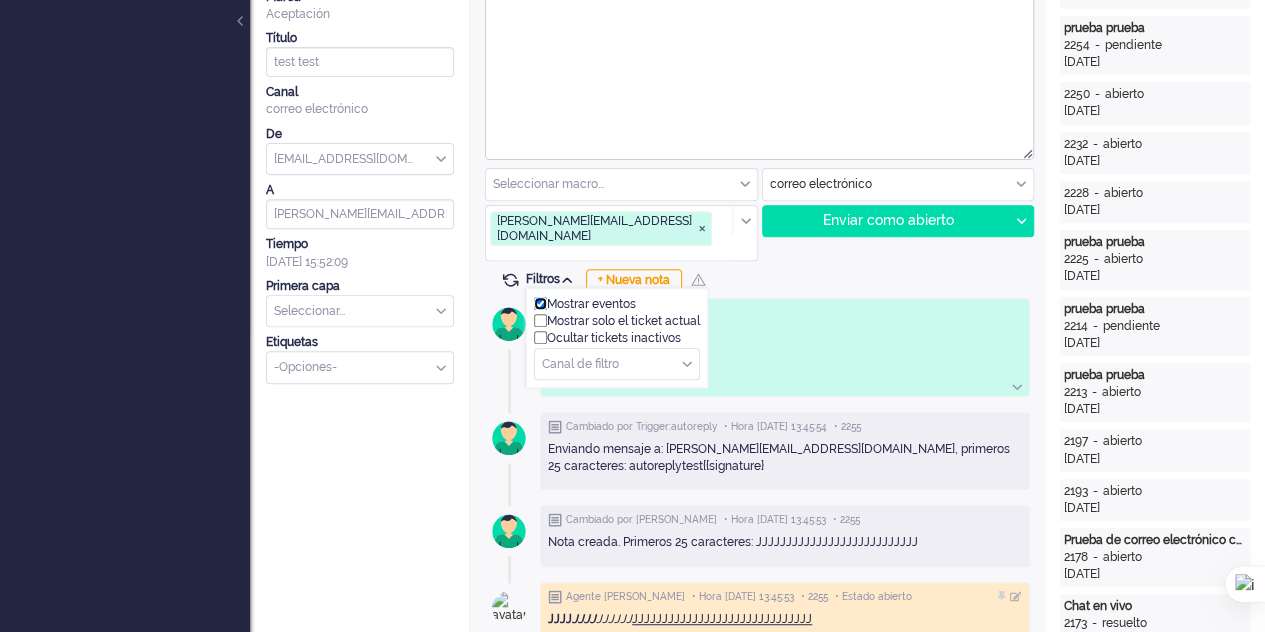 click at bounding box center (540, 303) 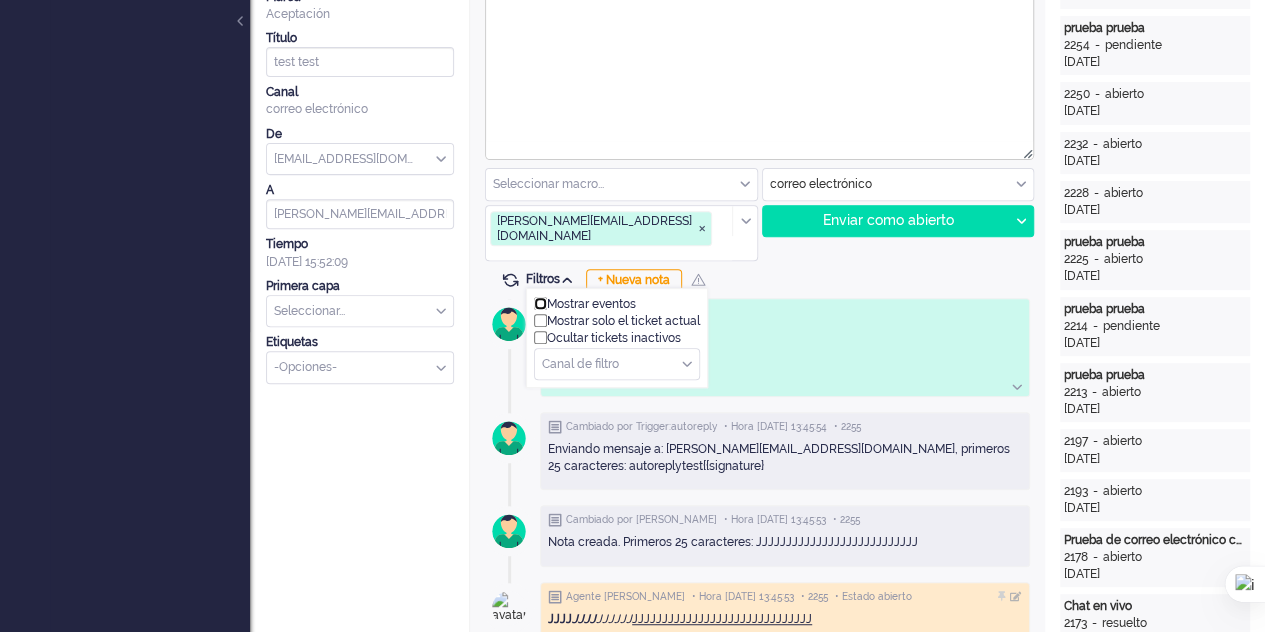 checkbox on "false" 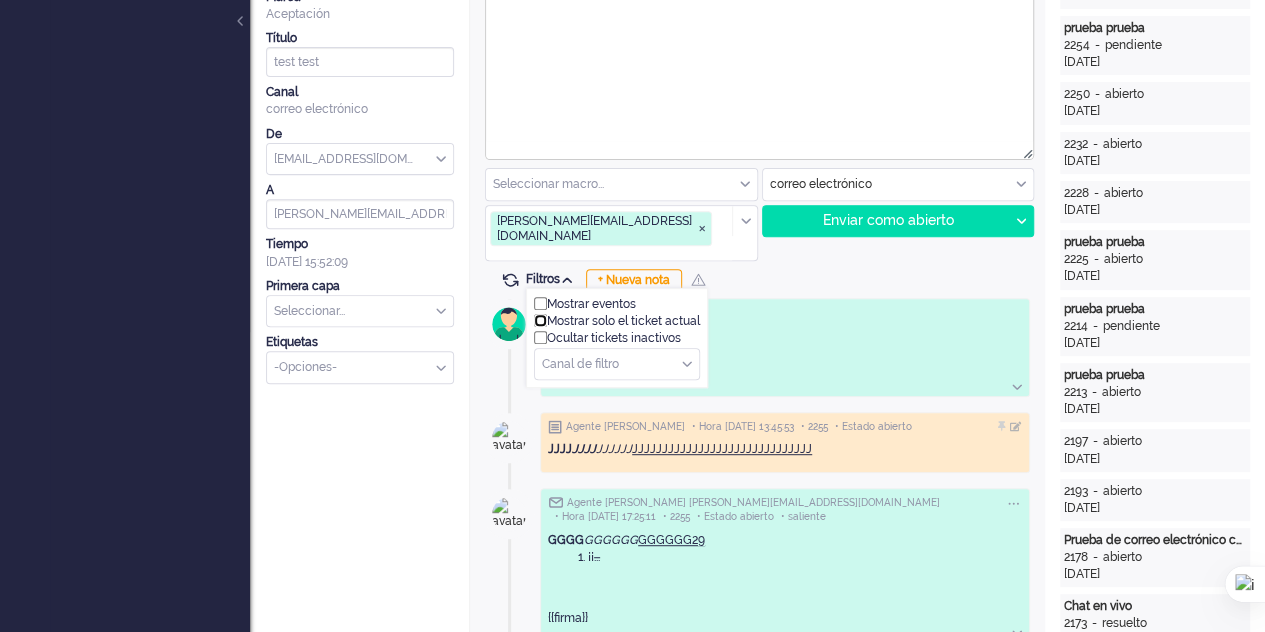 click at bounding box center [540, 320] 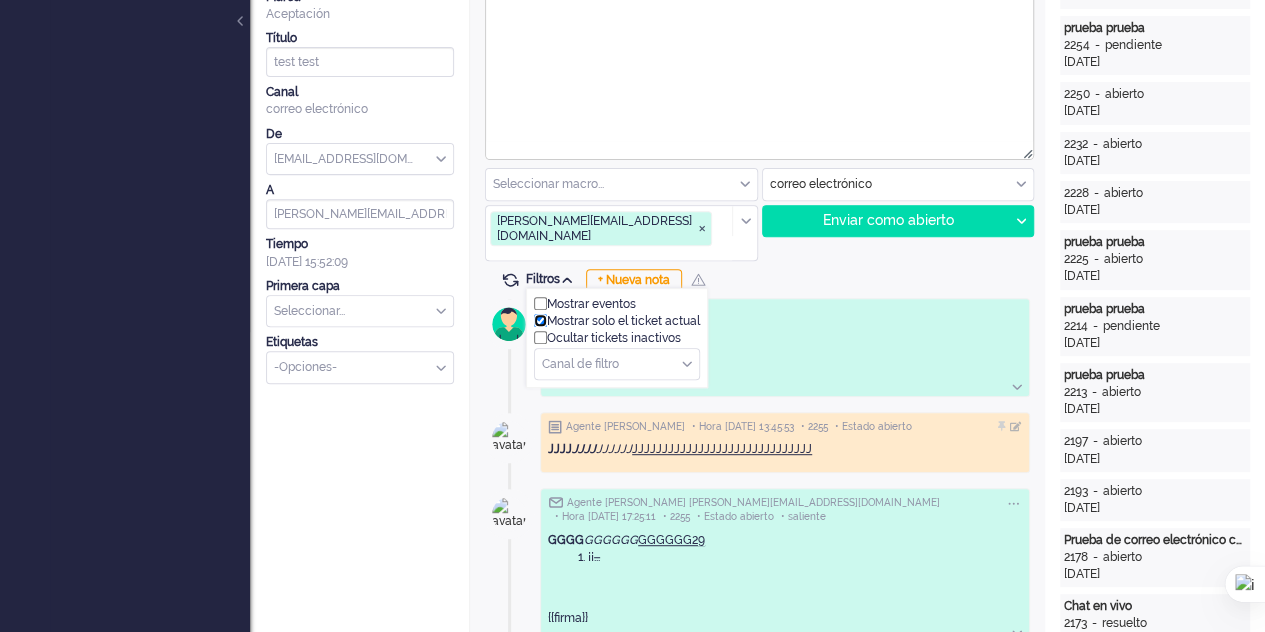 click at bounding box center [540, 320] 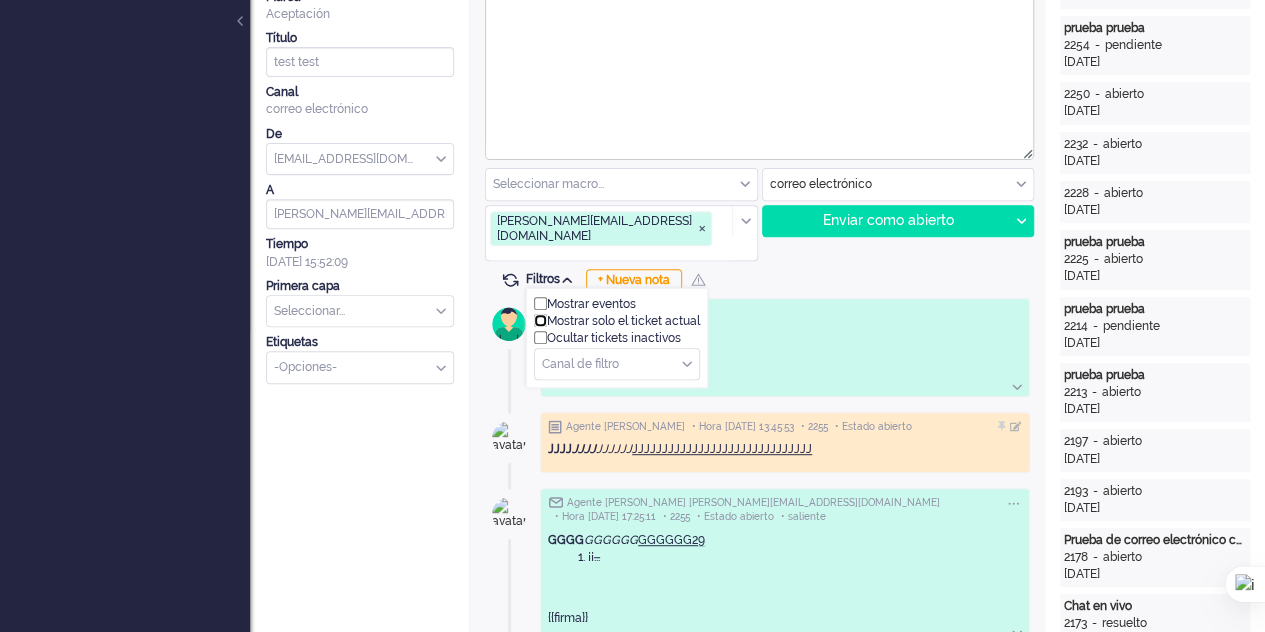 checkbox on "false" 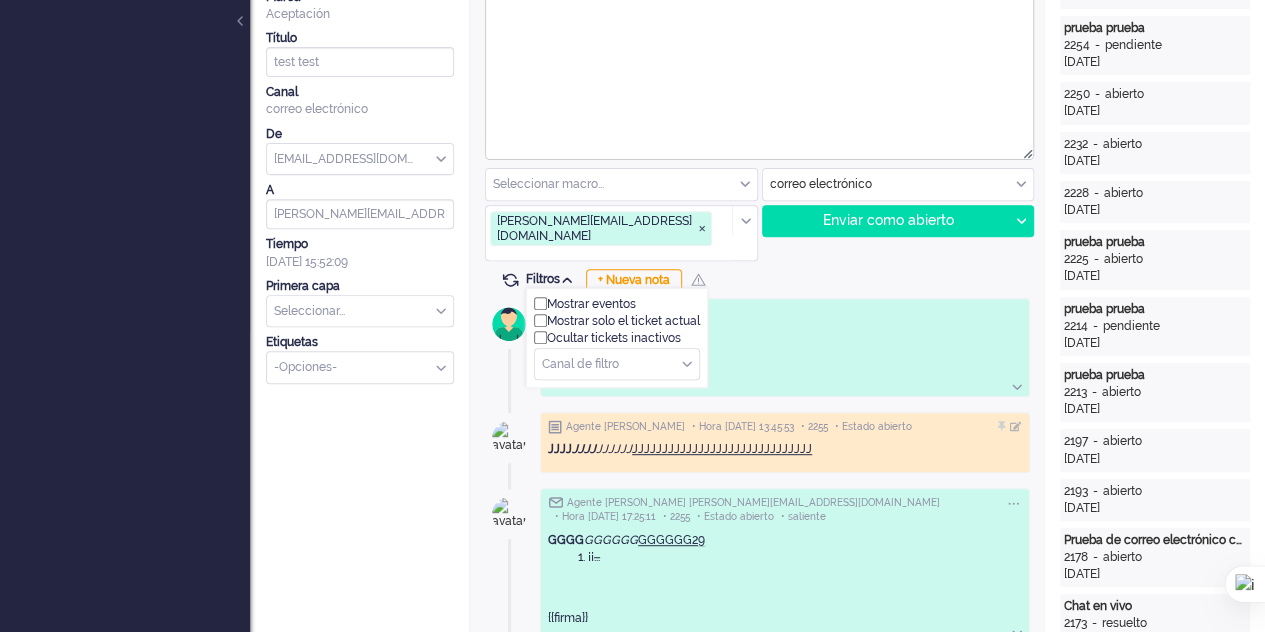 click at bounding box center (617, 364) 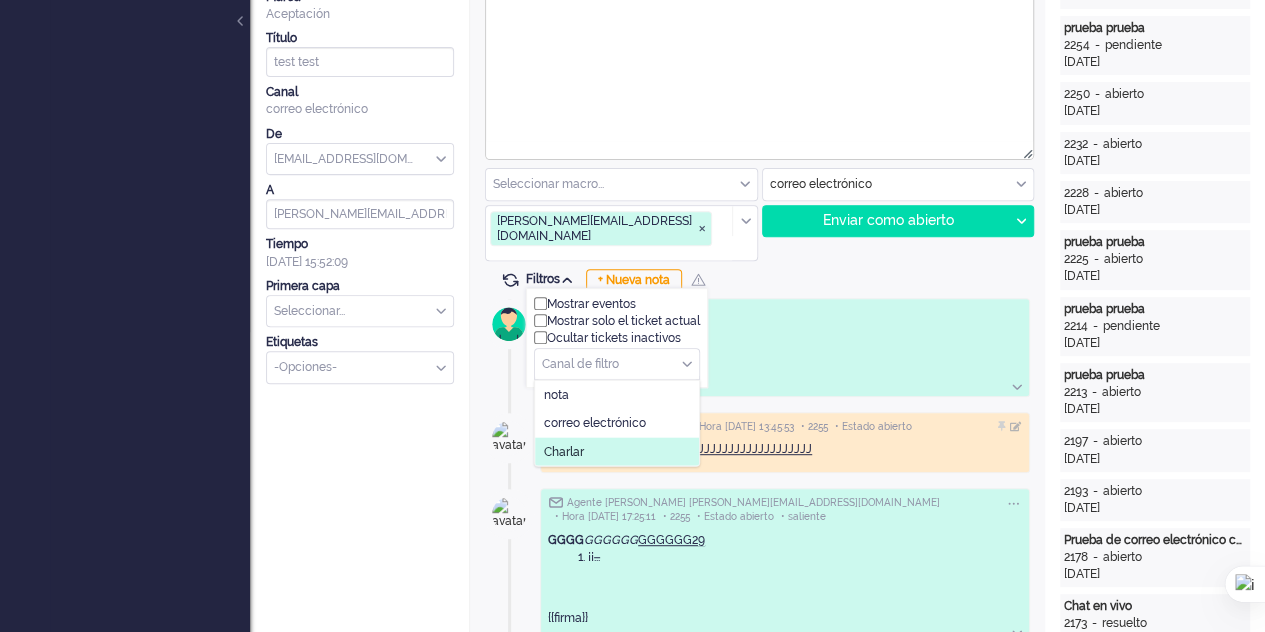 scroll, scrollTop: 400, scrollLeft: 0, axis: vertical 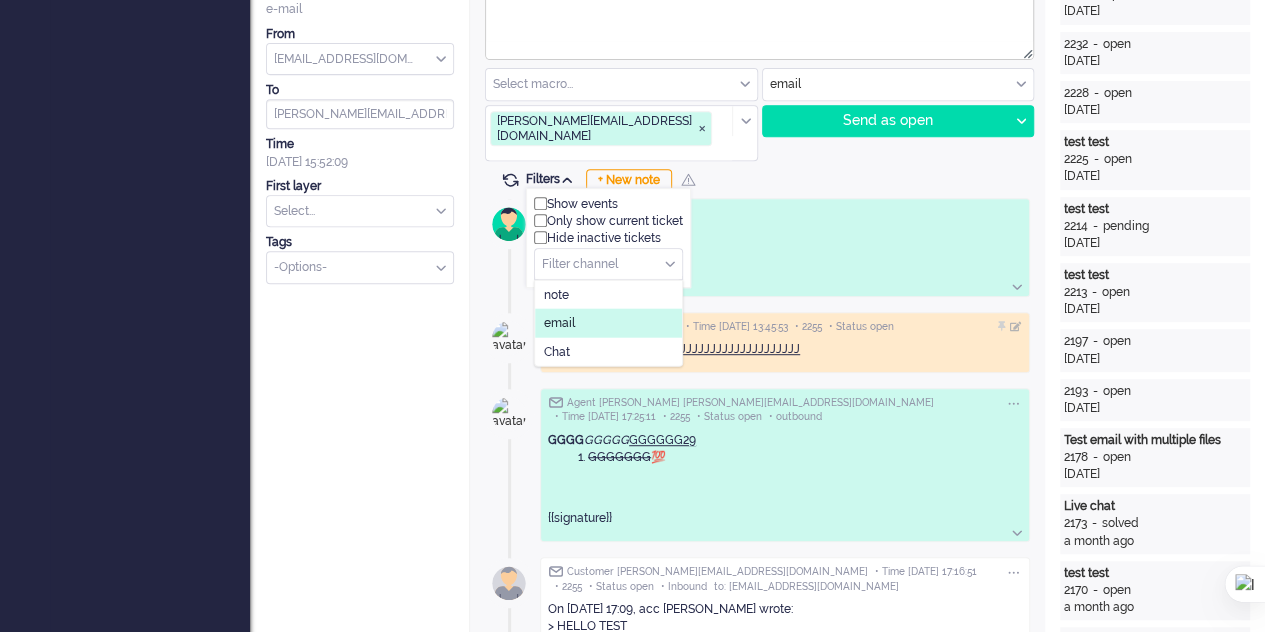 click at bounding box center (608, 264) 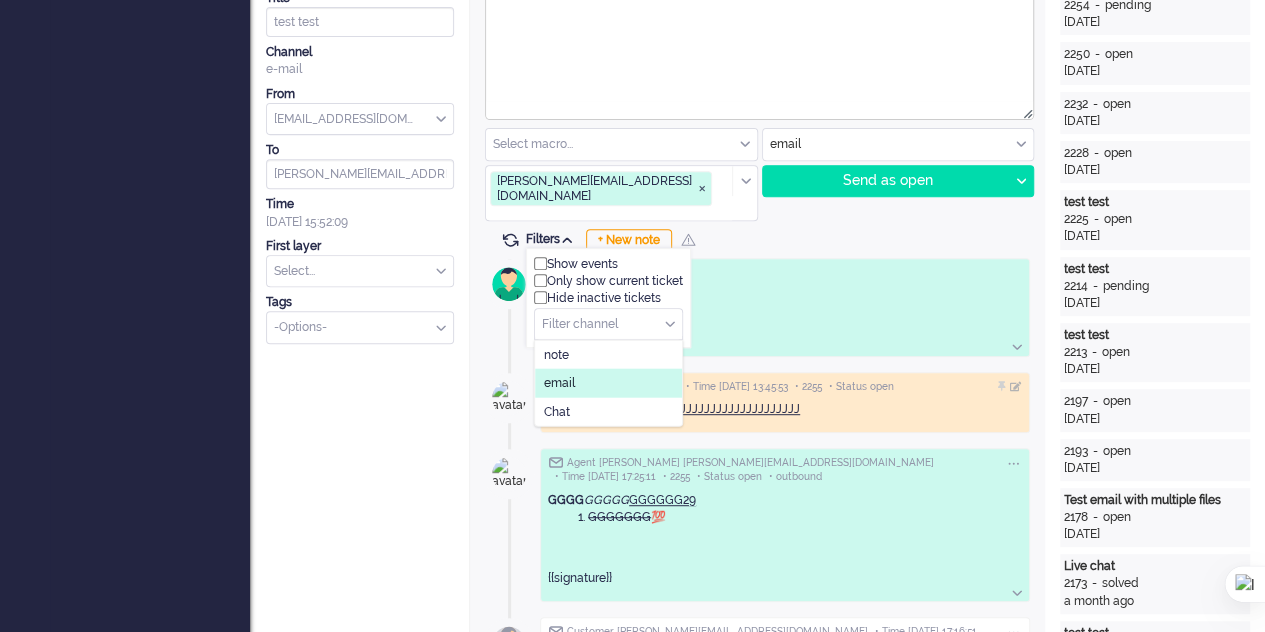scroll, scrollTop: 300, scrollLeft: 0, axis: vertical 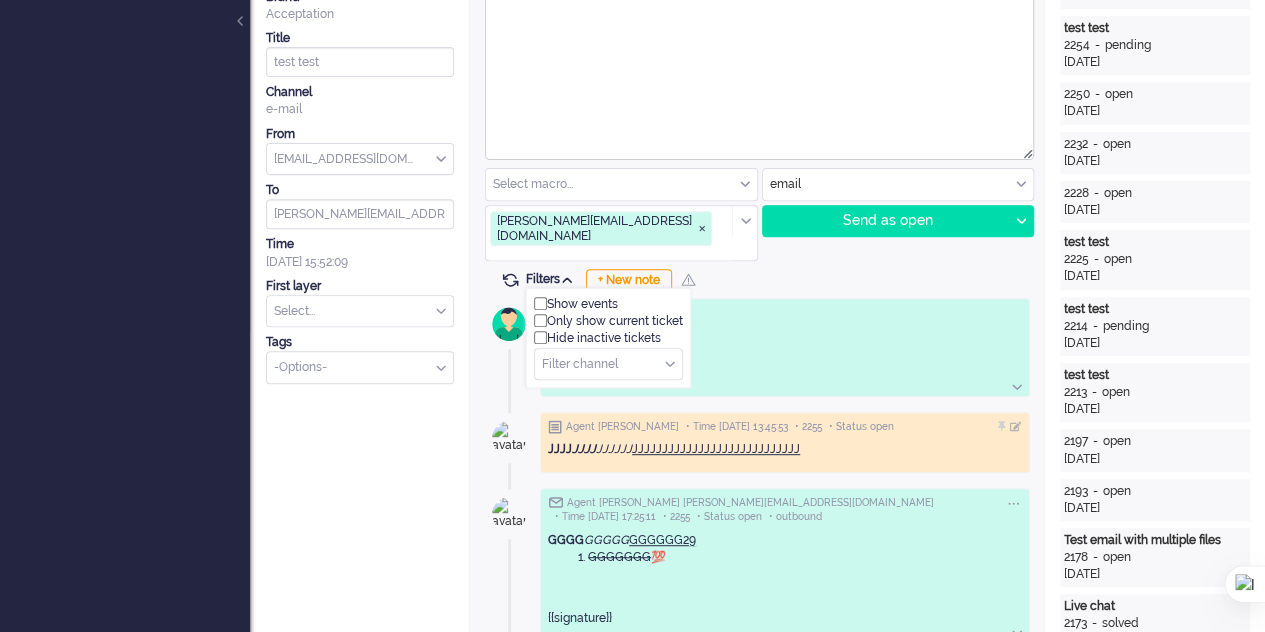 click at bounding box center [608, 364] 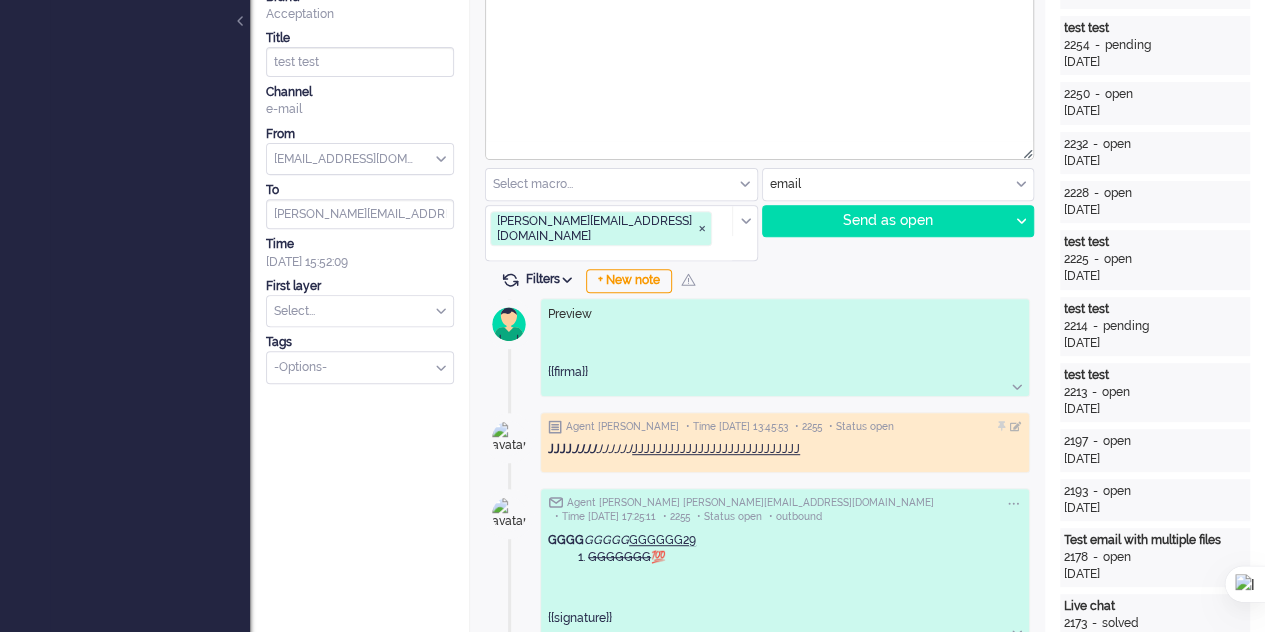 click on "Filters" at bounding box center [552, 279] 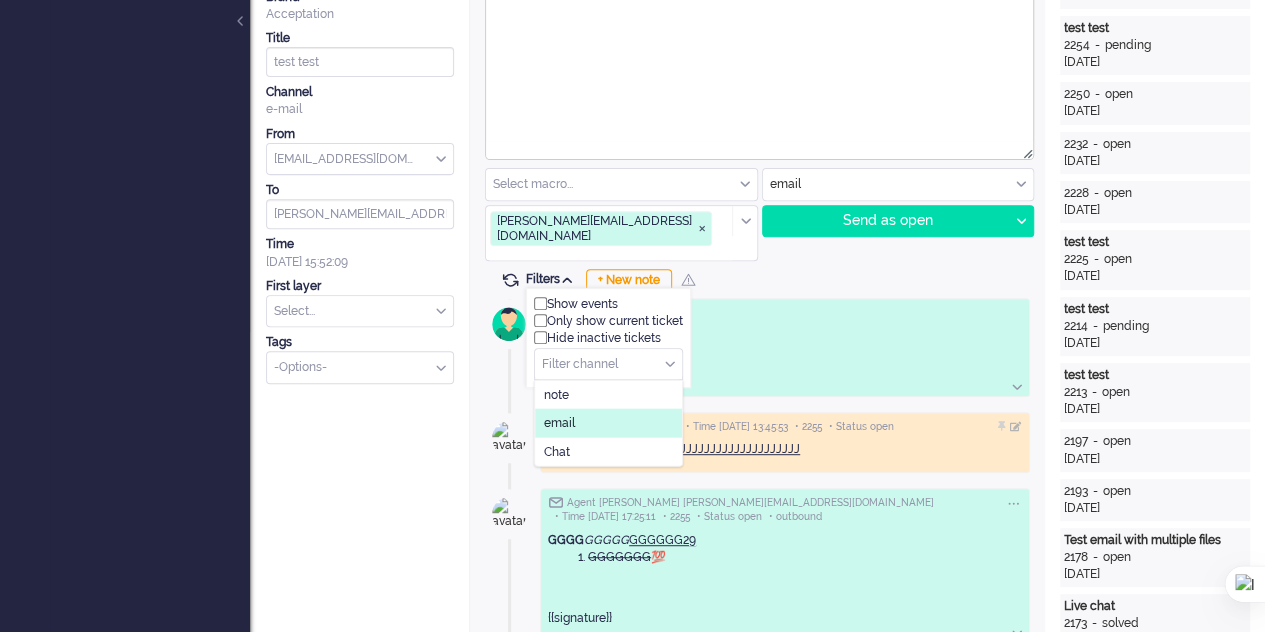 click at bounding box center (608, 364) 